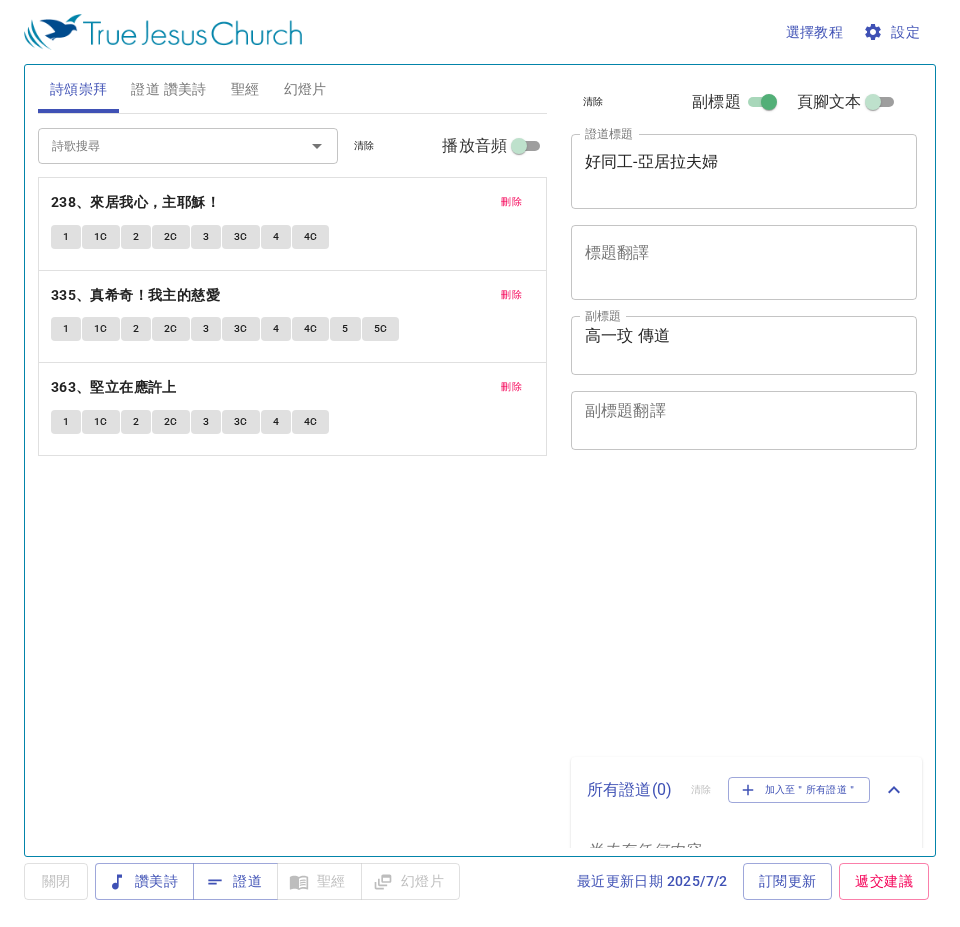 scroll, scrollTop: 0, scrollLeft: 0, axis: both 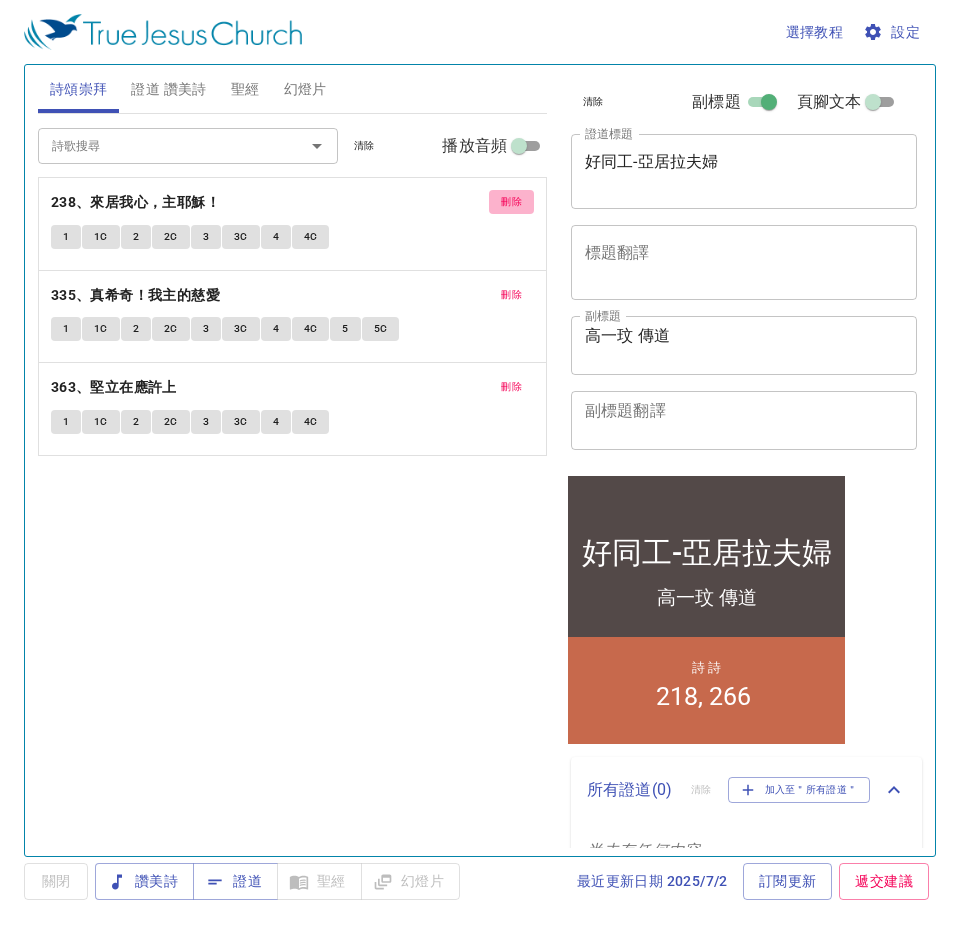 click on "刪除" at bounding box center [511, 202] 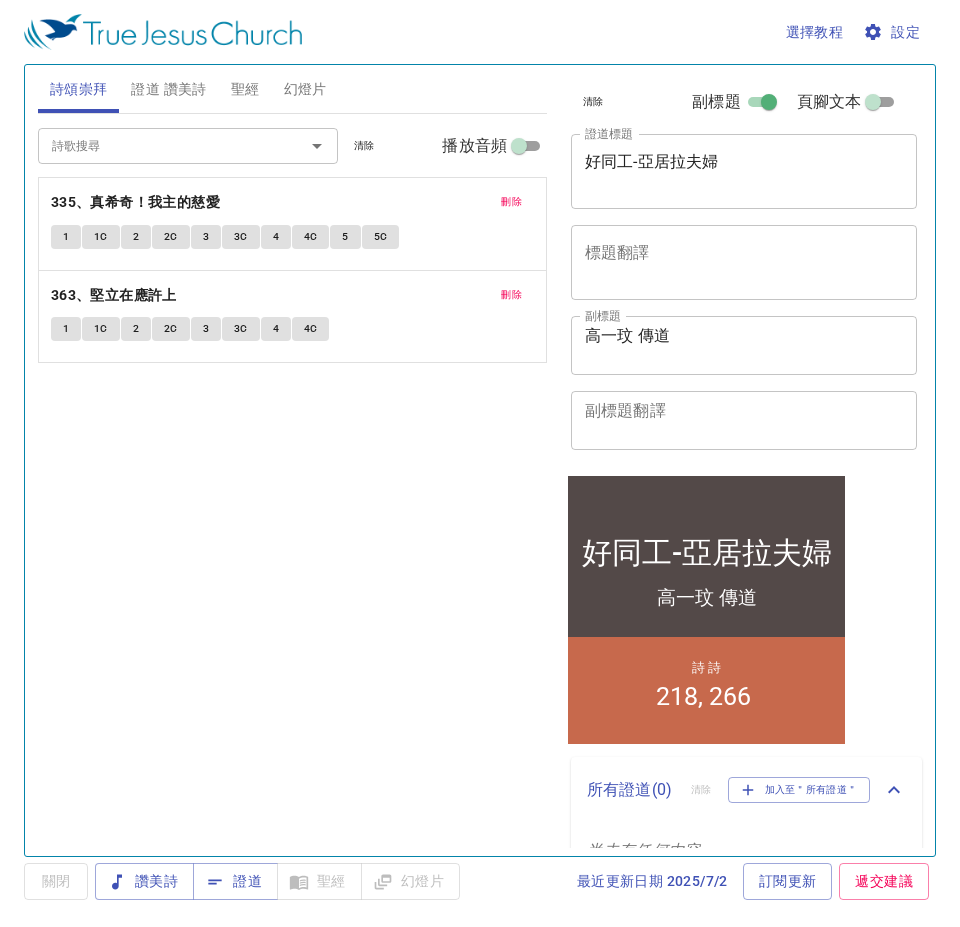 click on "刪除" at bounding box center (511, 202) 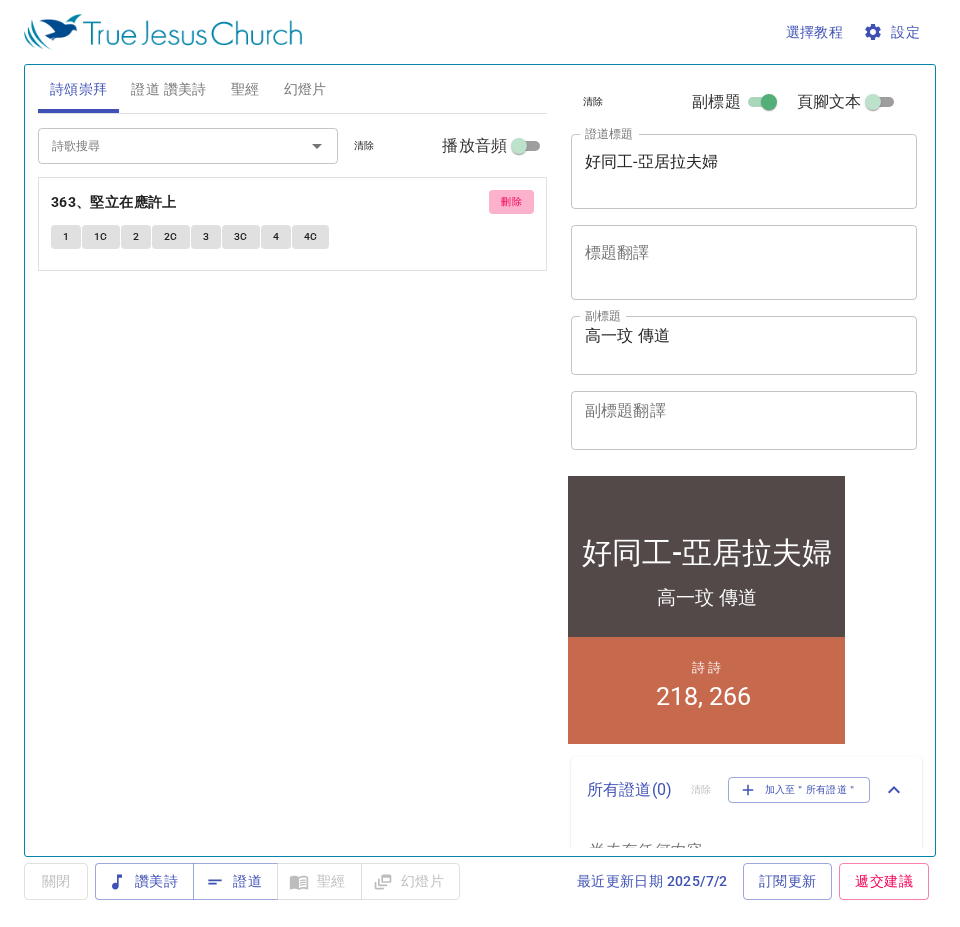 click on "刪除" at bounding box center (511, 202) 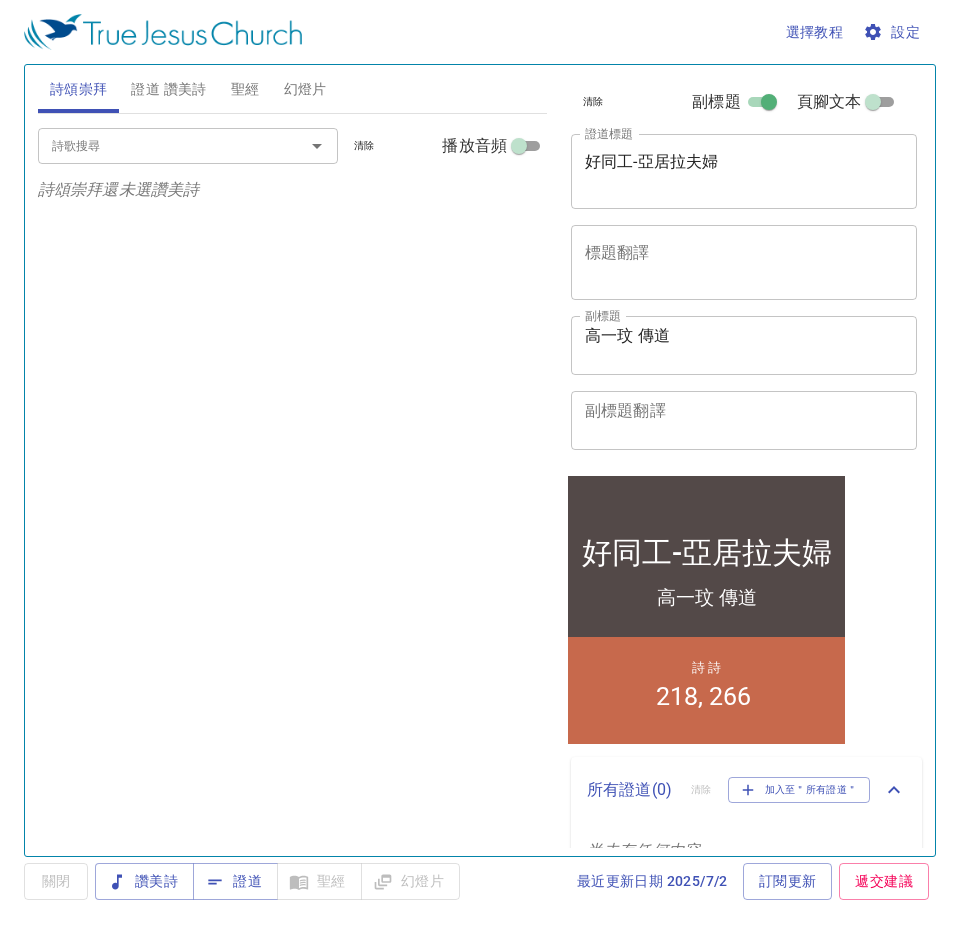 click on "詩歌搜尋" at bounding box center [158, 145] 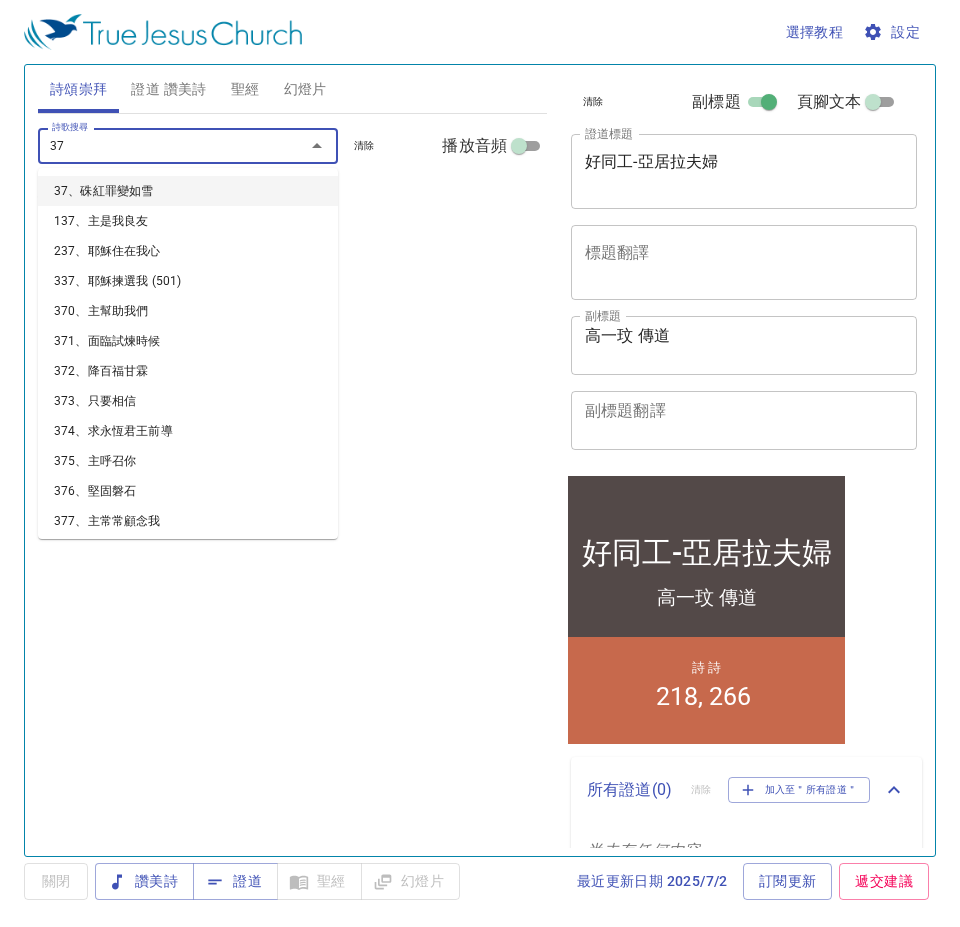 type on "378" 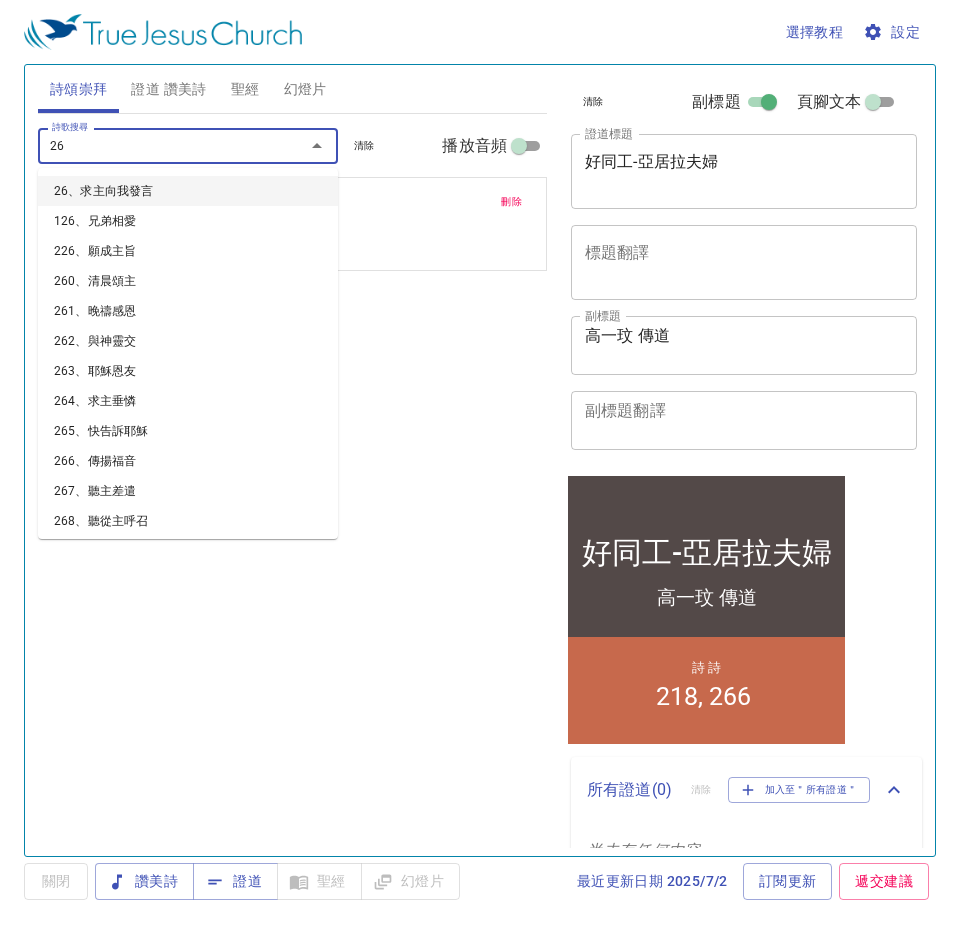 type on "265" 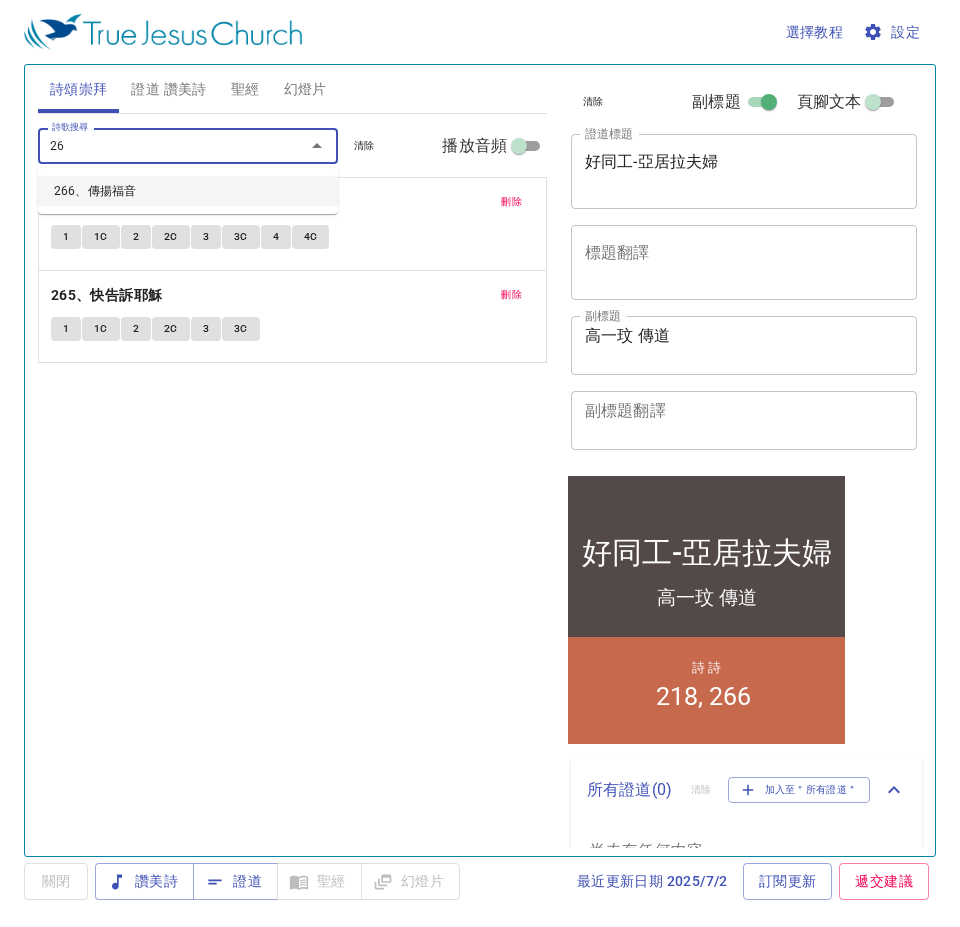 type on "266" 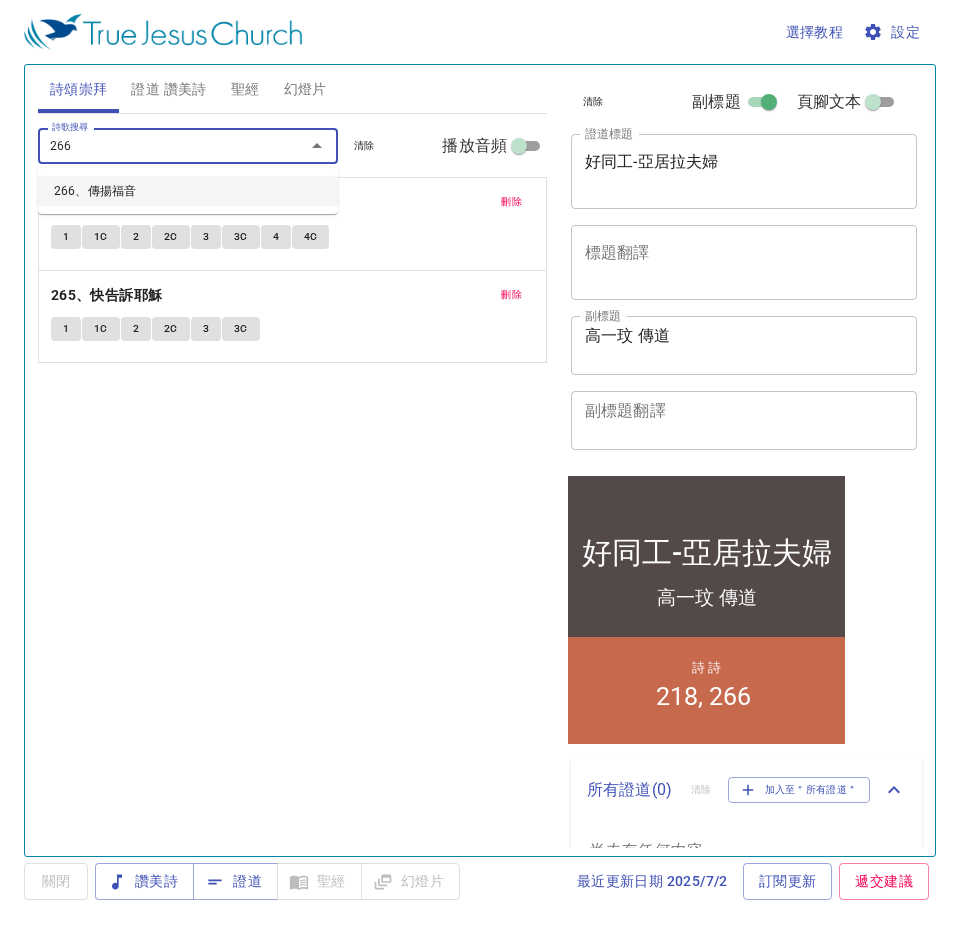 type 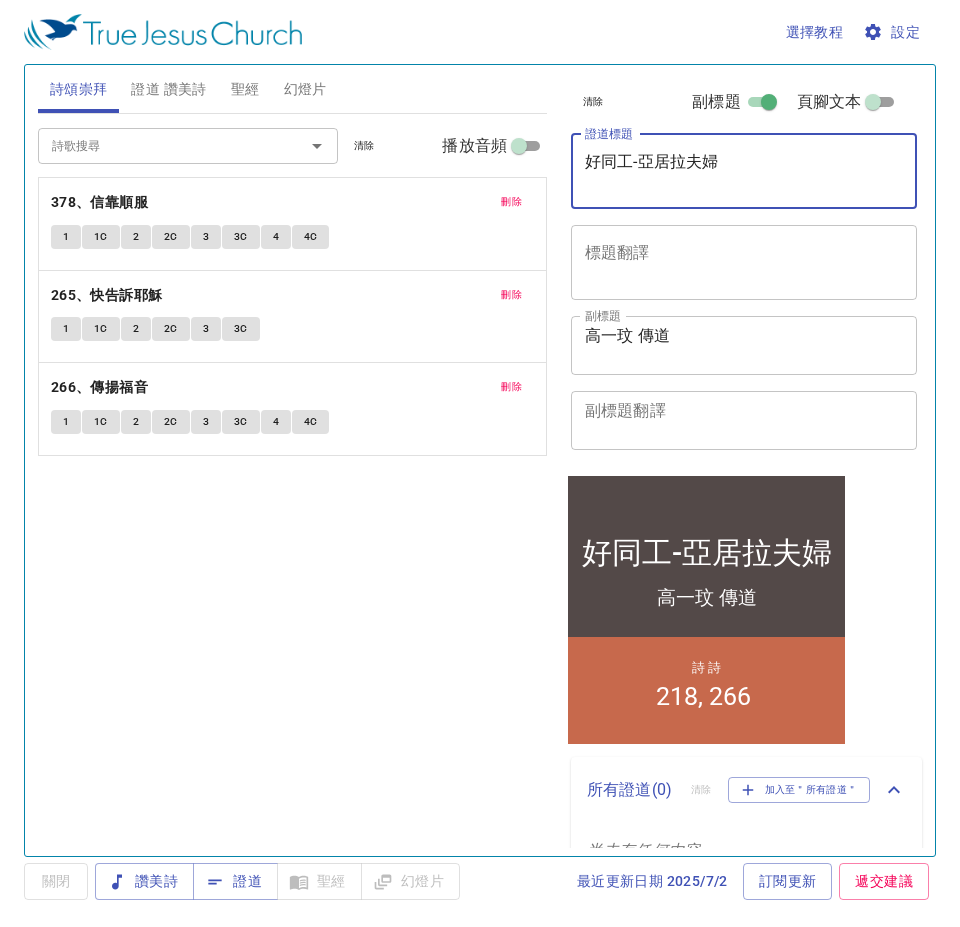 drag, startPoint x: 725, startPoint y: 158, endPoint x: 636, endPoint y: 181, distance: 91.92388 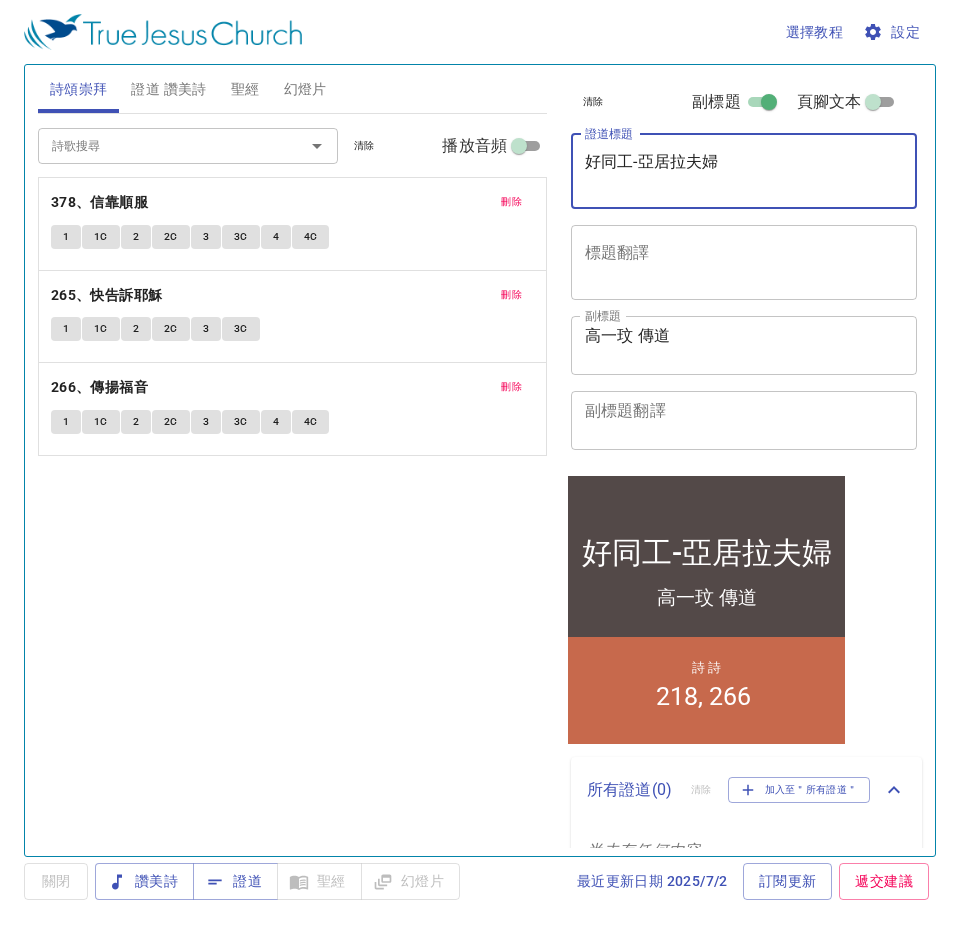 click on "好同工-亞居拉夫婦" at bounding box center (744, 171) 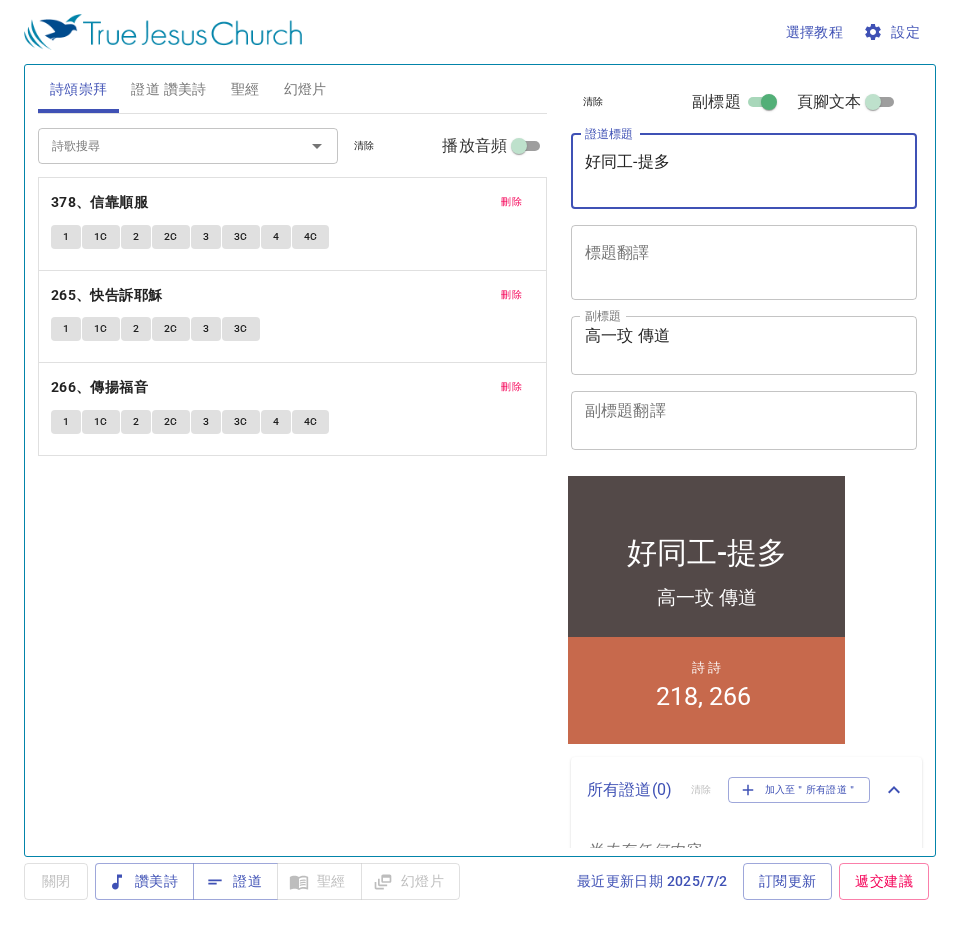 type on "好同工-提多" 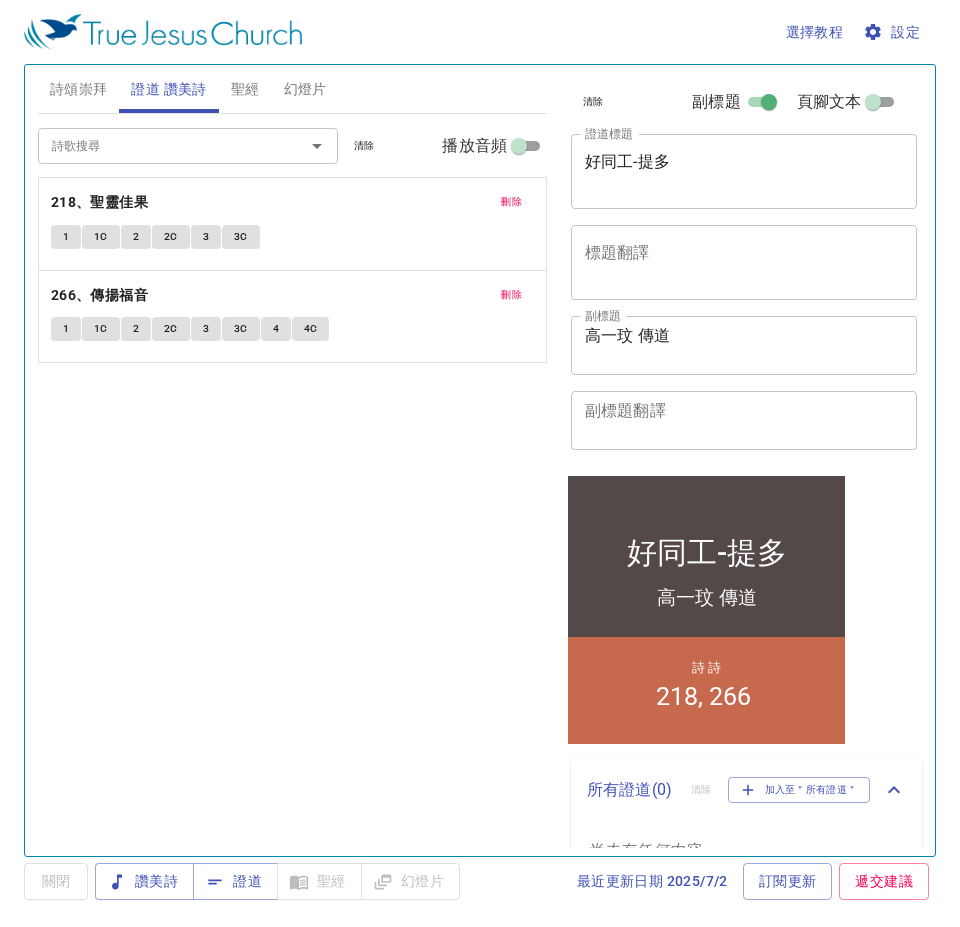 click on "刪除" at bounding box center [511, 202] 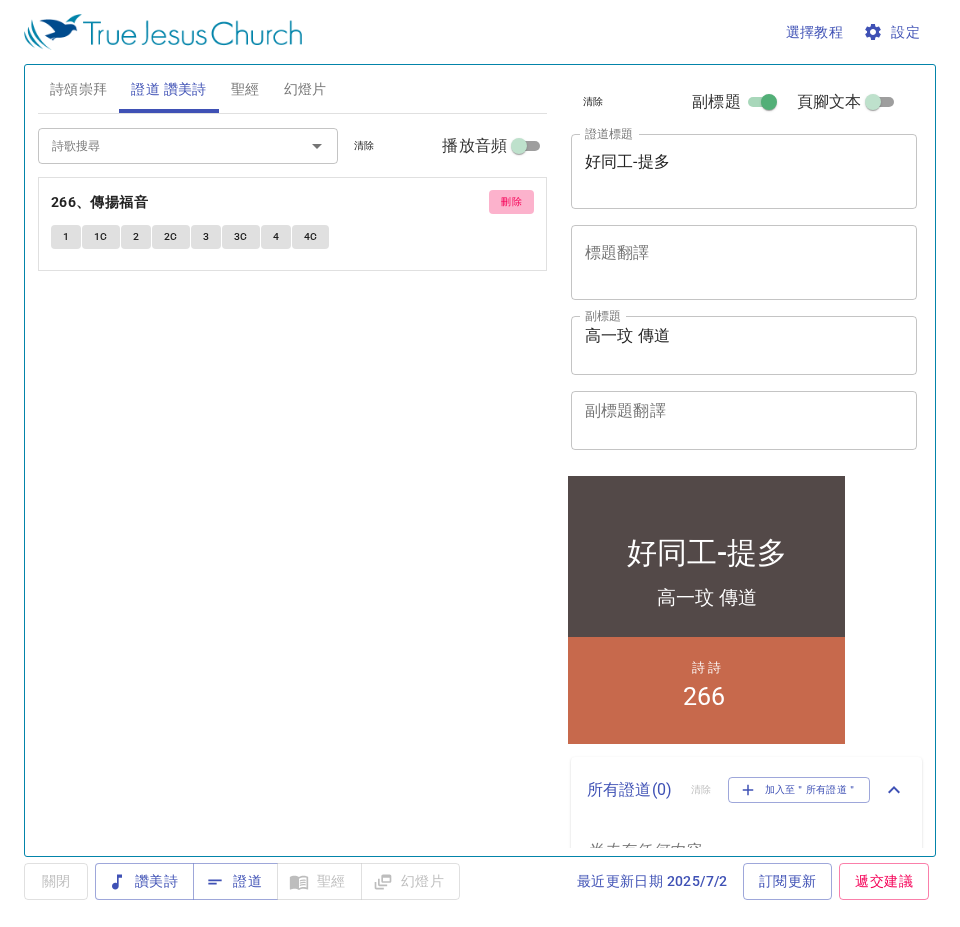 click on "刪除" at bounding box center [511, 202] 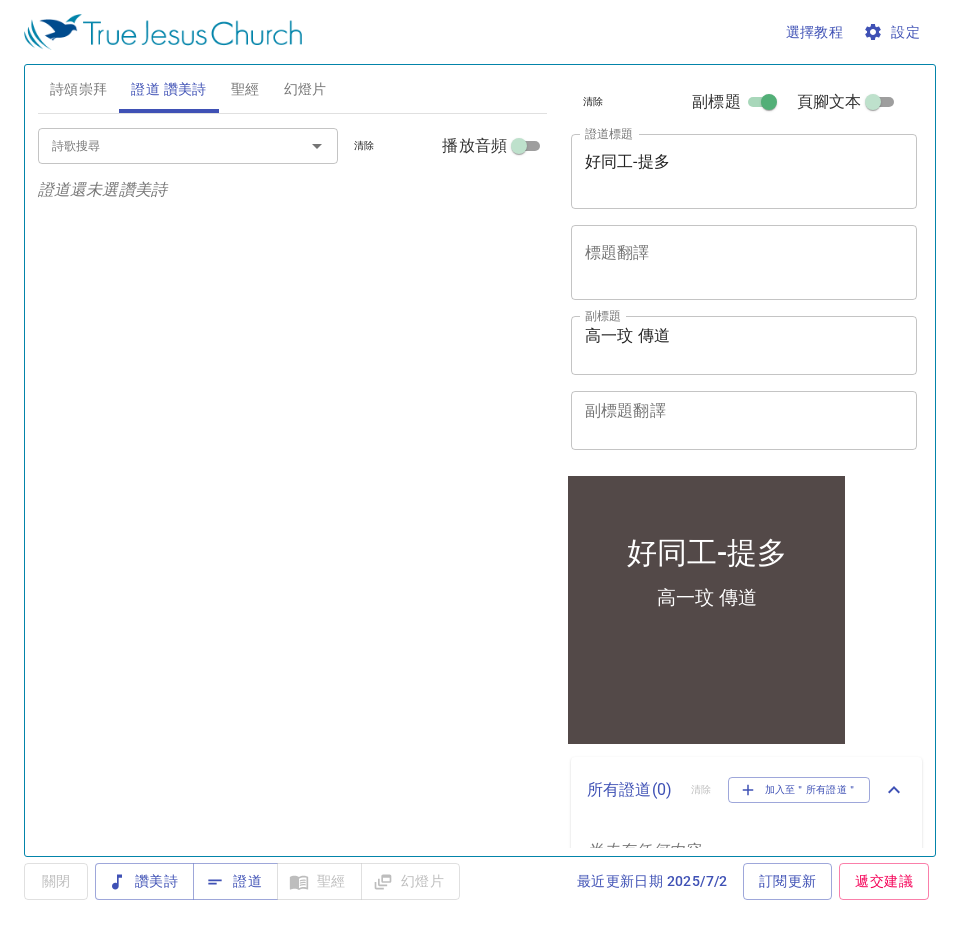 click on "詩歌搜尋" at bounding box center (158, 145) 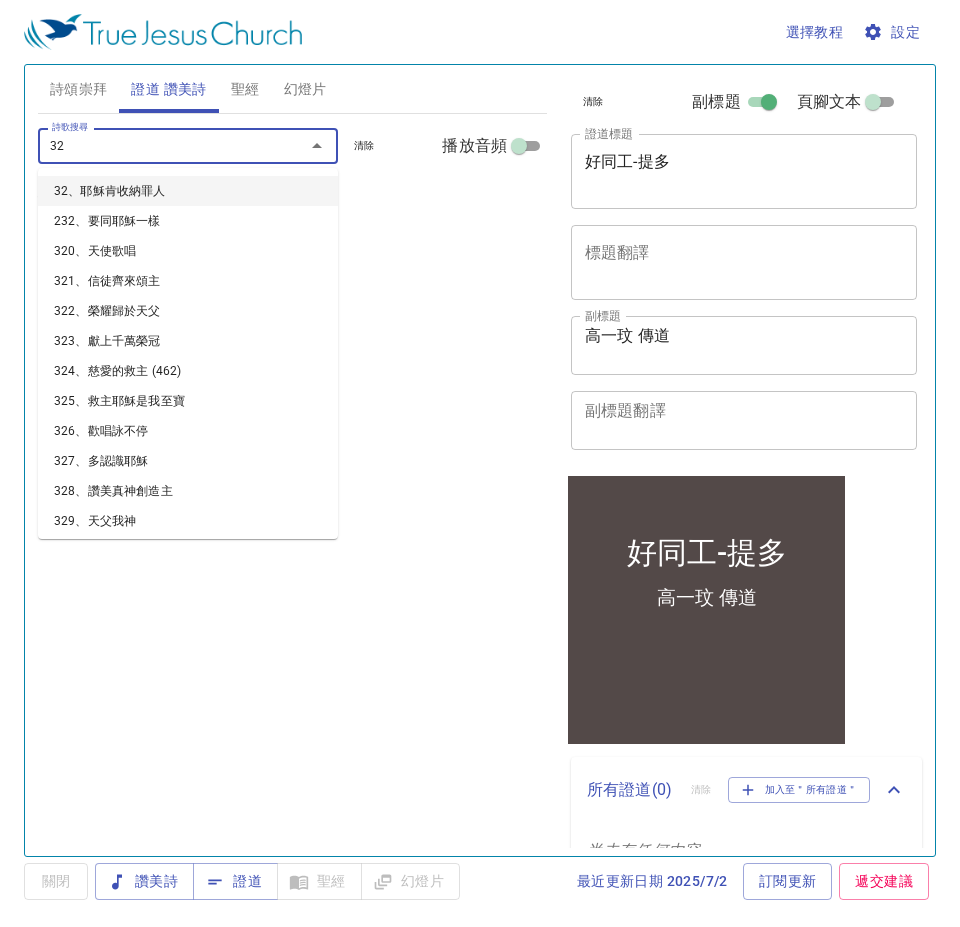 type on "321" 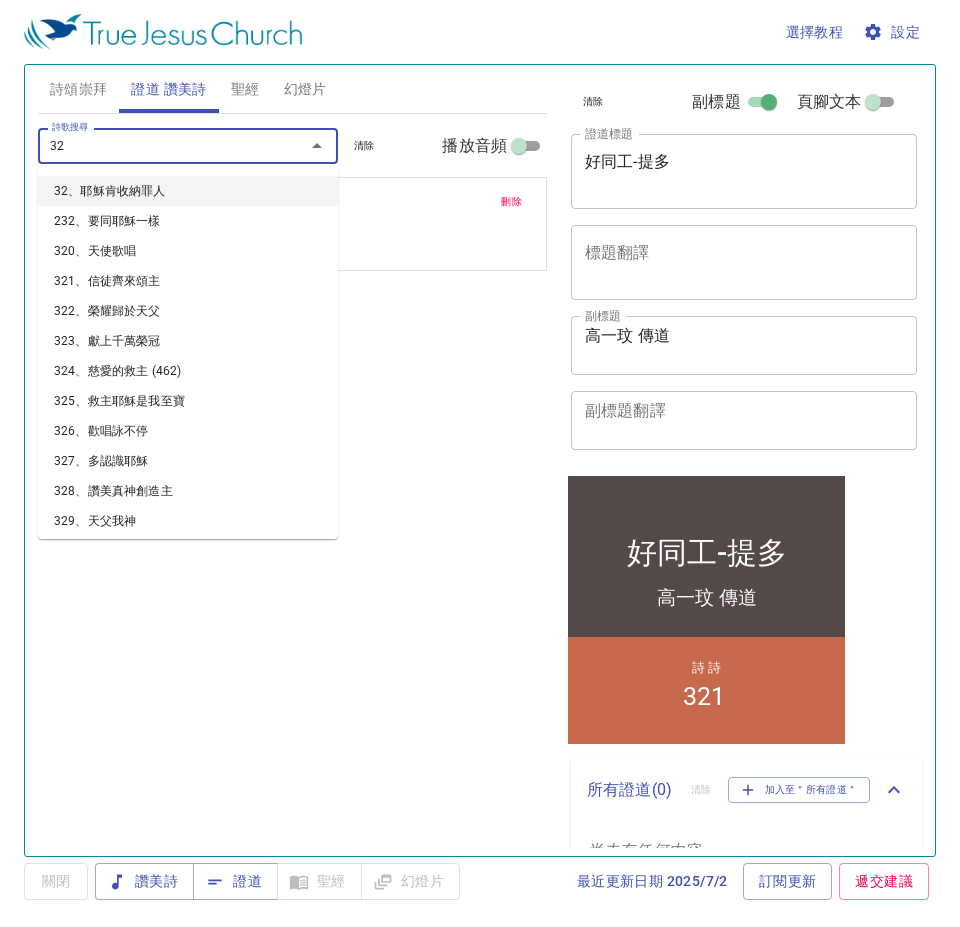 type on "322" 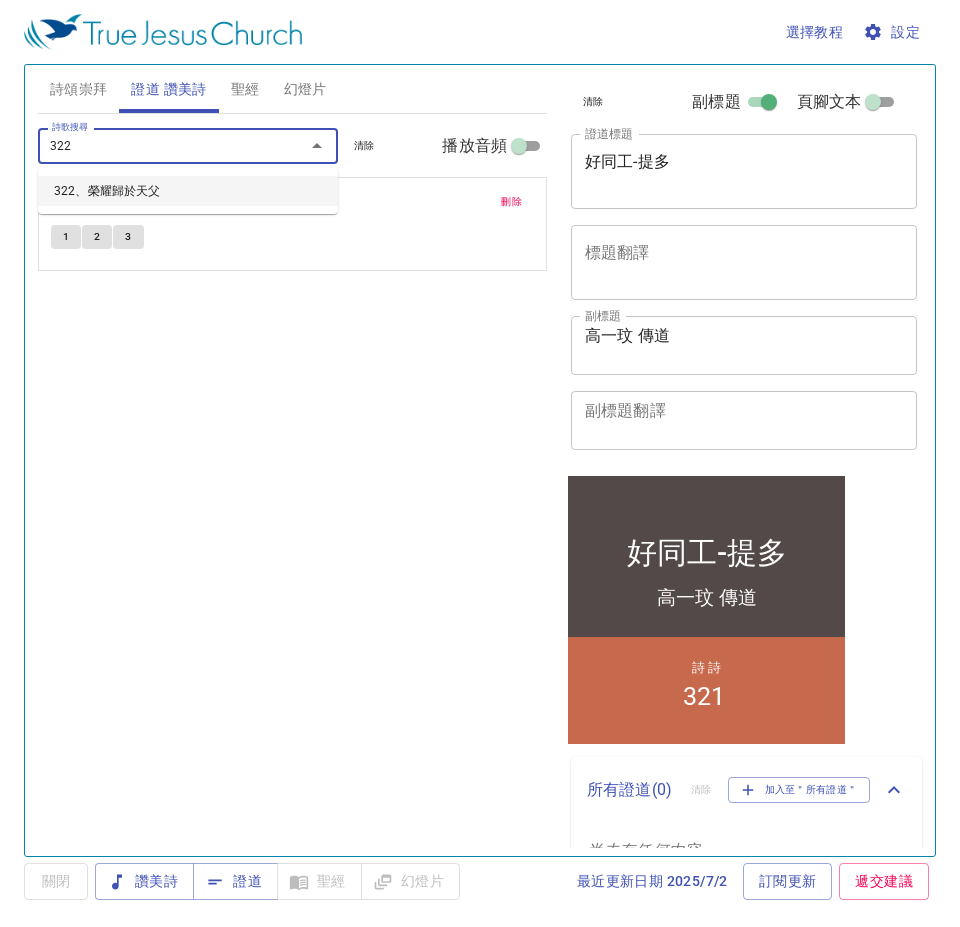type 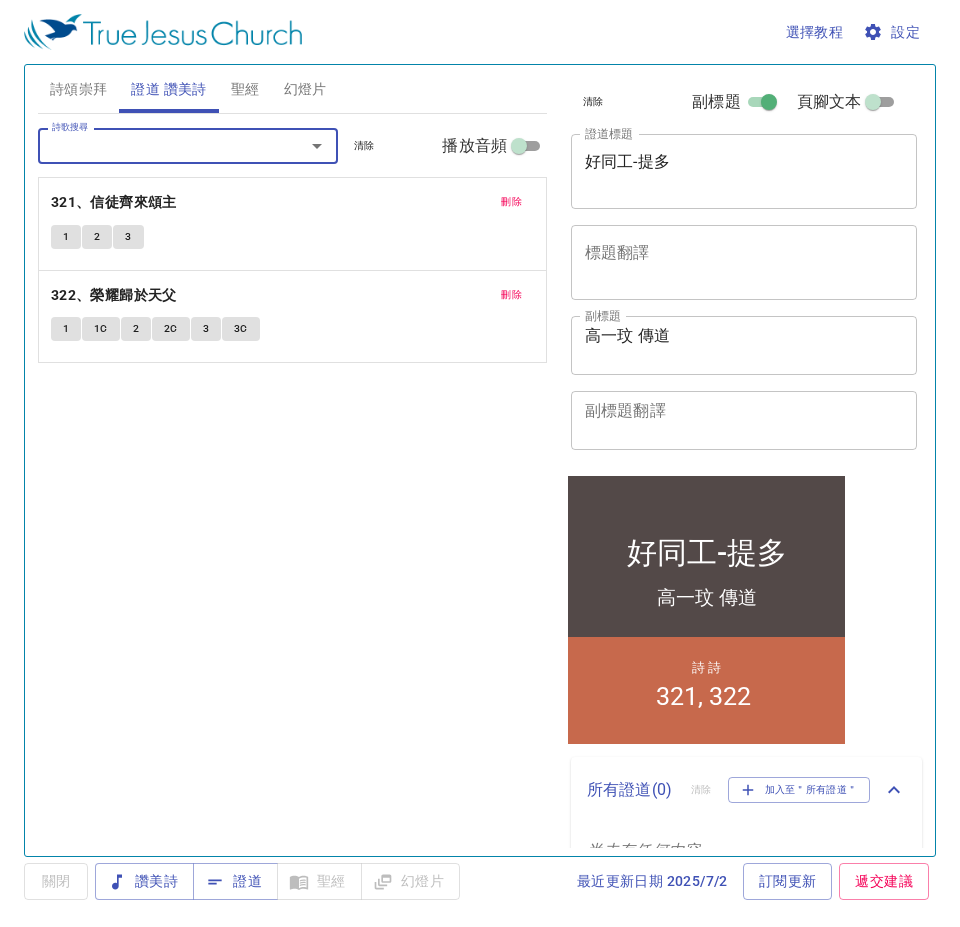 click on "詩歌搜尋 詩歌搜尋   清除 播放音頻 刪除 321、信徒齊來頌主   1 2 3 刪除 322、榮耀歸於天父   1 1C 2 2C 3 3C" at bounding box center (292, 476) 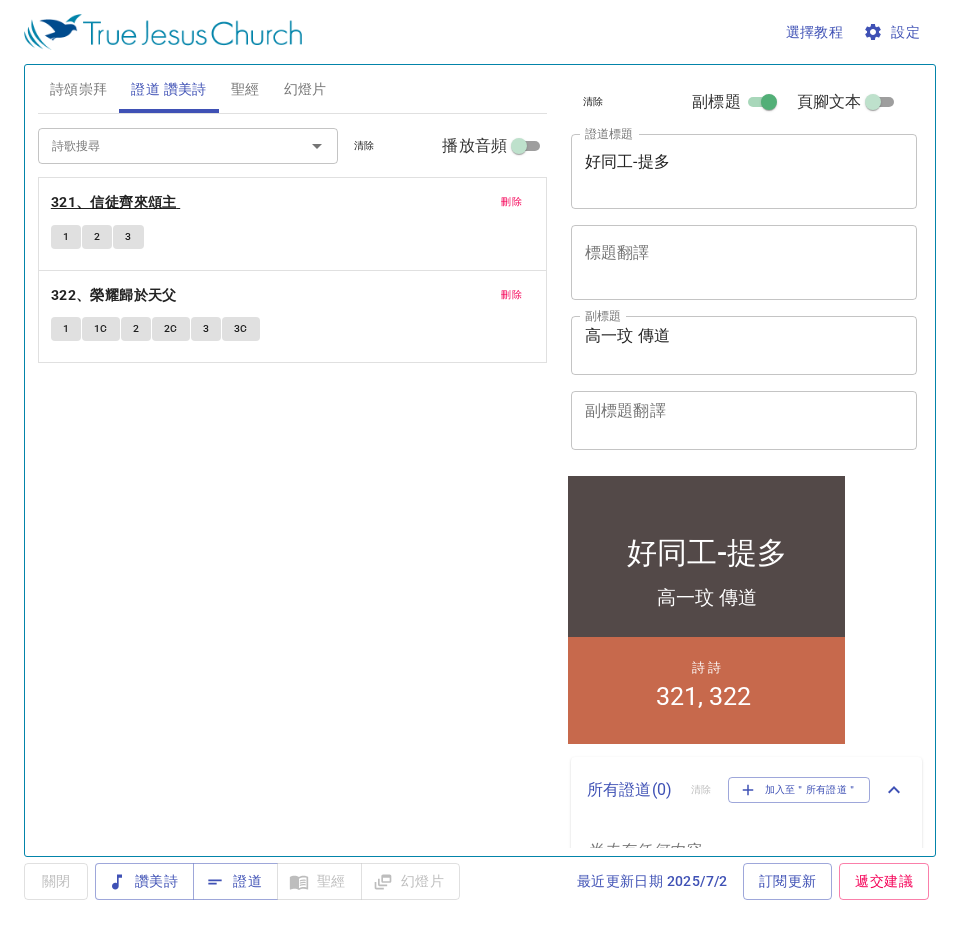 click on "321、信徒齊來頌主" at bounding box center (114, 202) 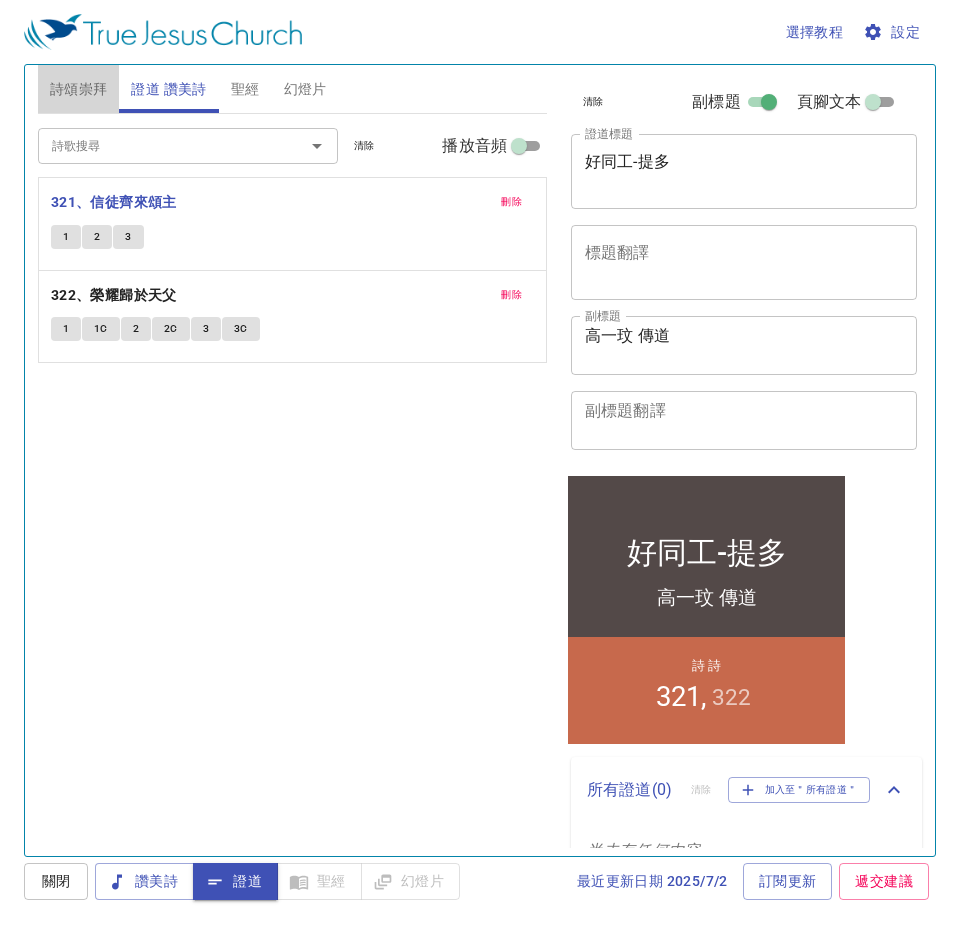 click on "詩頌崇拜" at bounding box center [79, 89] 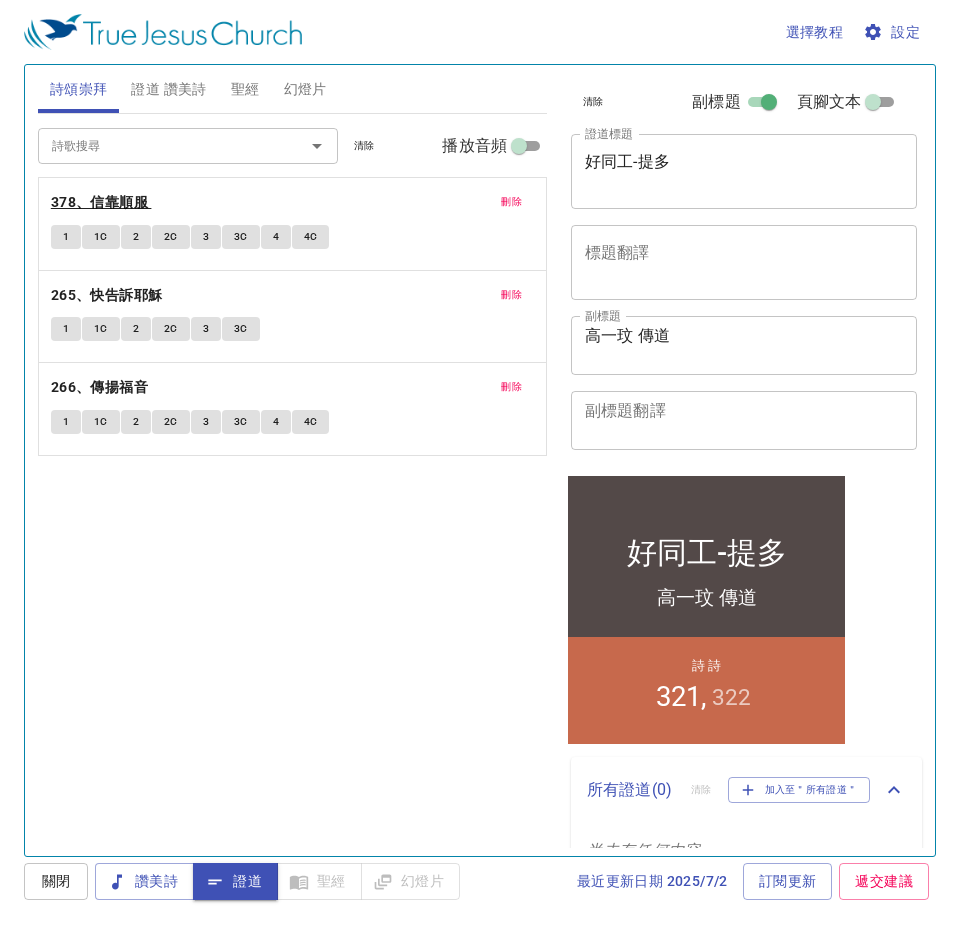 click on "378、信靠順服" at bounding box center (99, 202) 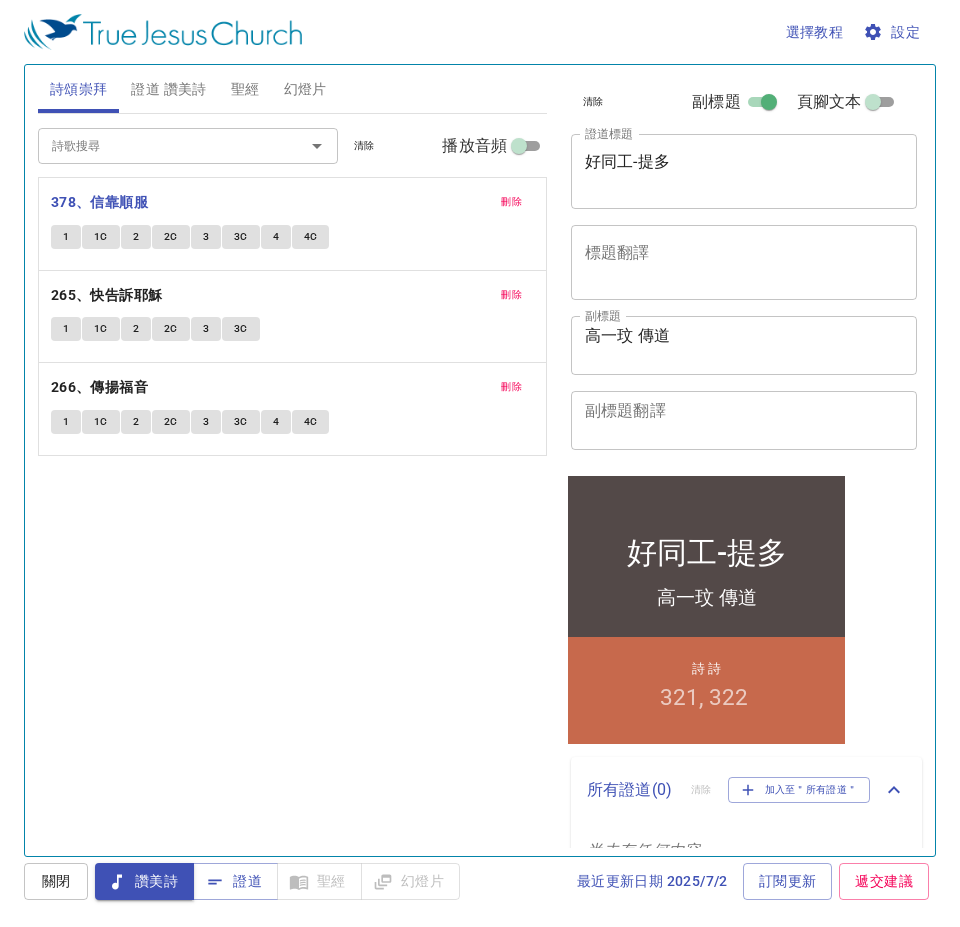 click on "設定" at bounding box center [893, 32] 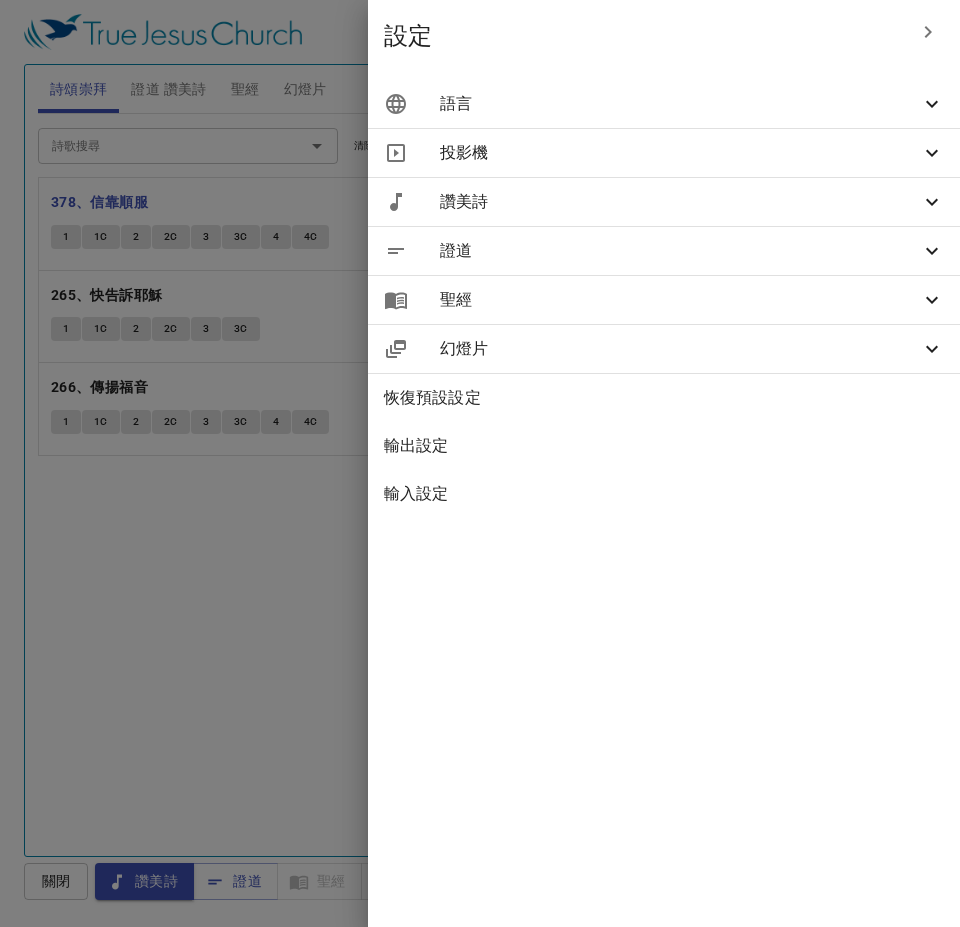 click on "語言" at bounding box center (680, 104) 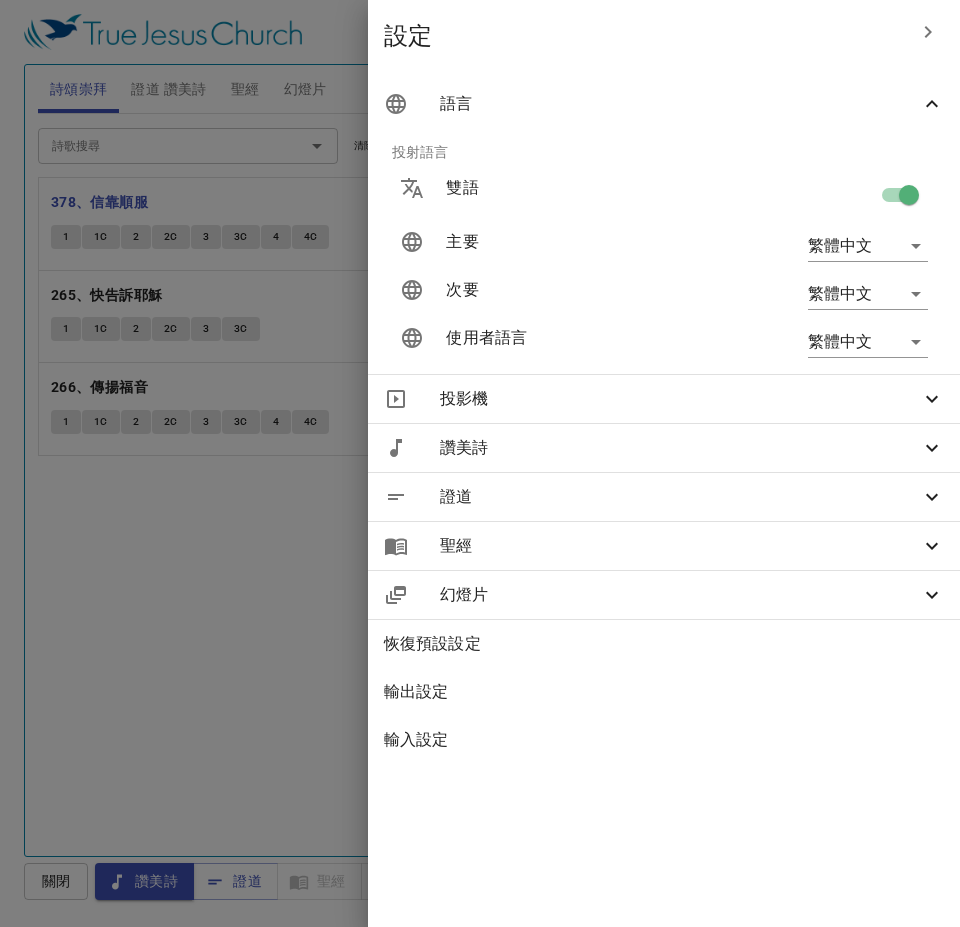click at bounding box center (909, 199) 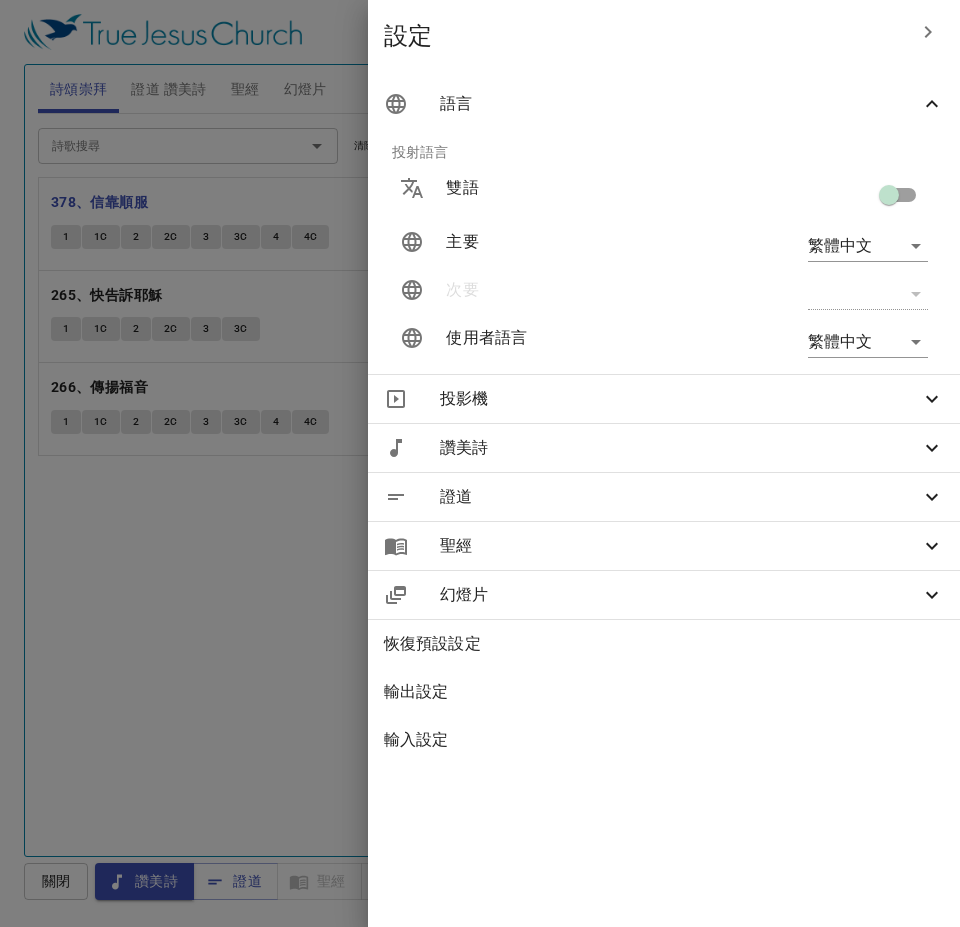 click at bounding box center (480, 463) 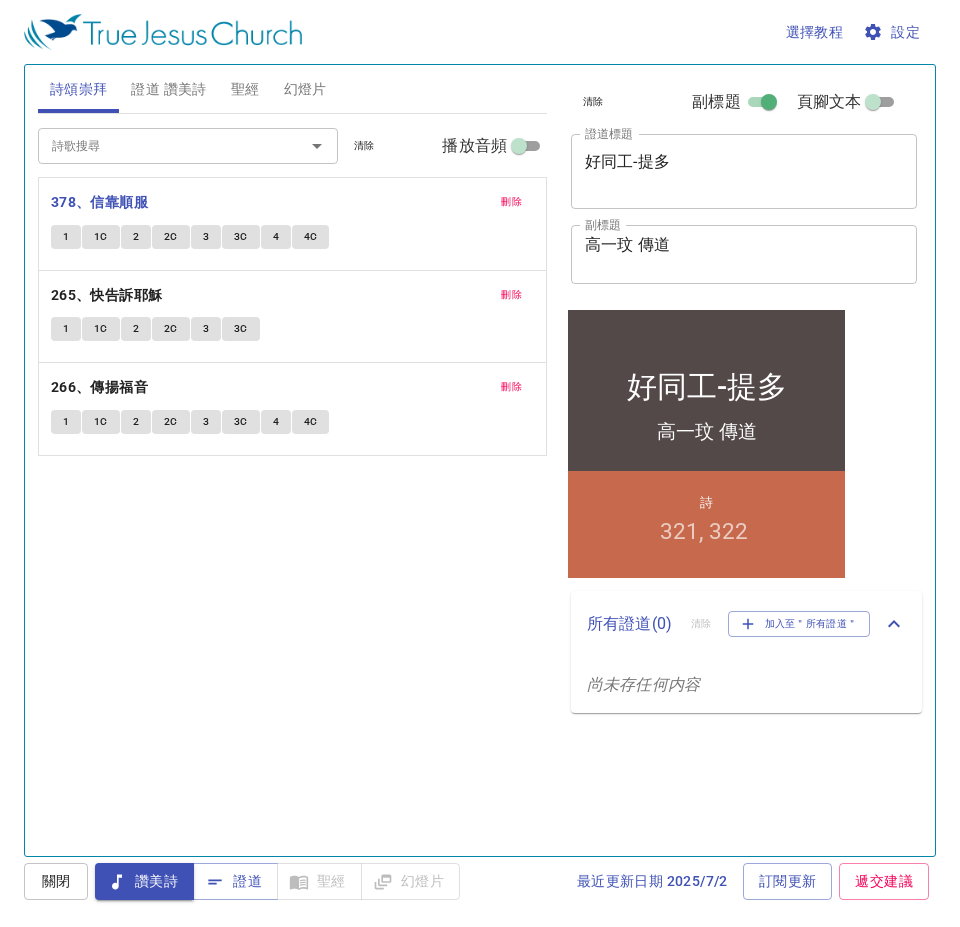 click on "1" at bounding box center (66, 237) 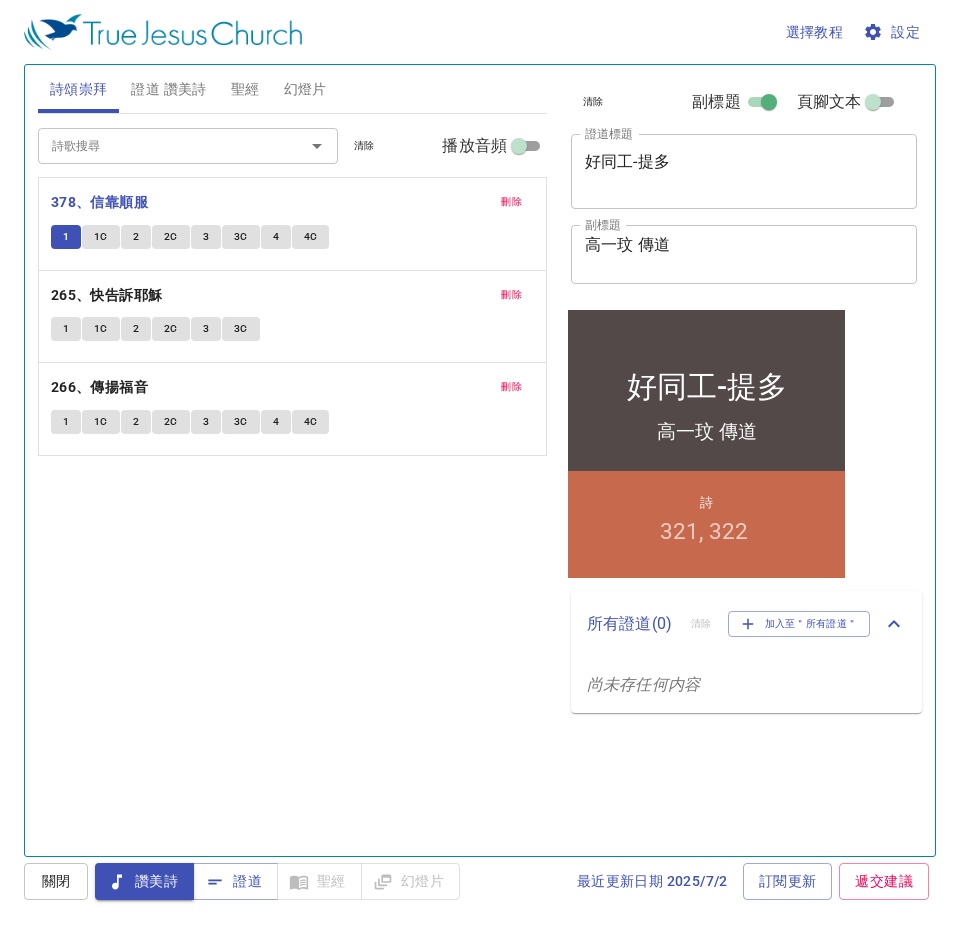 type 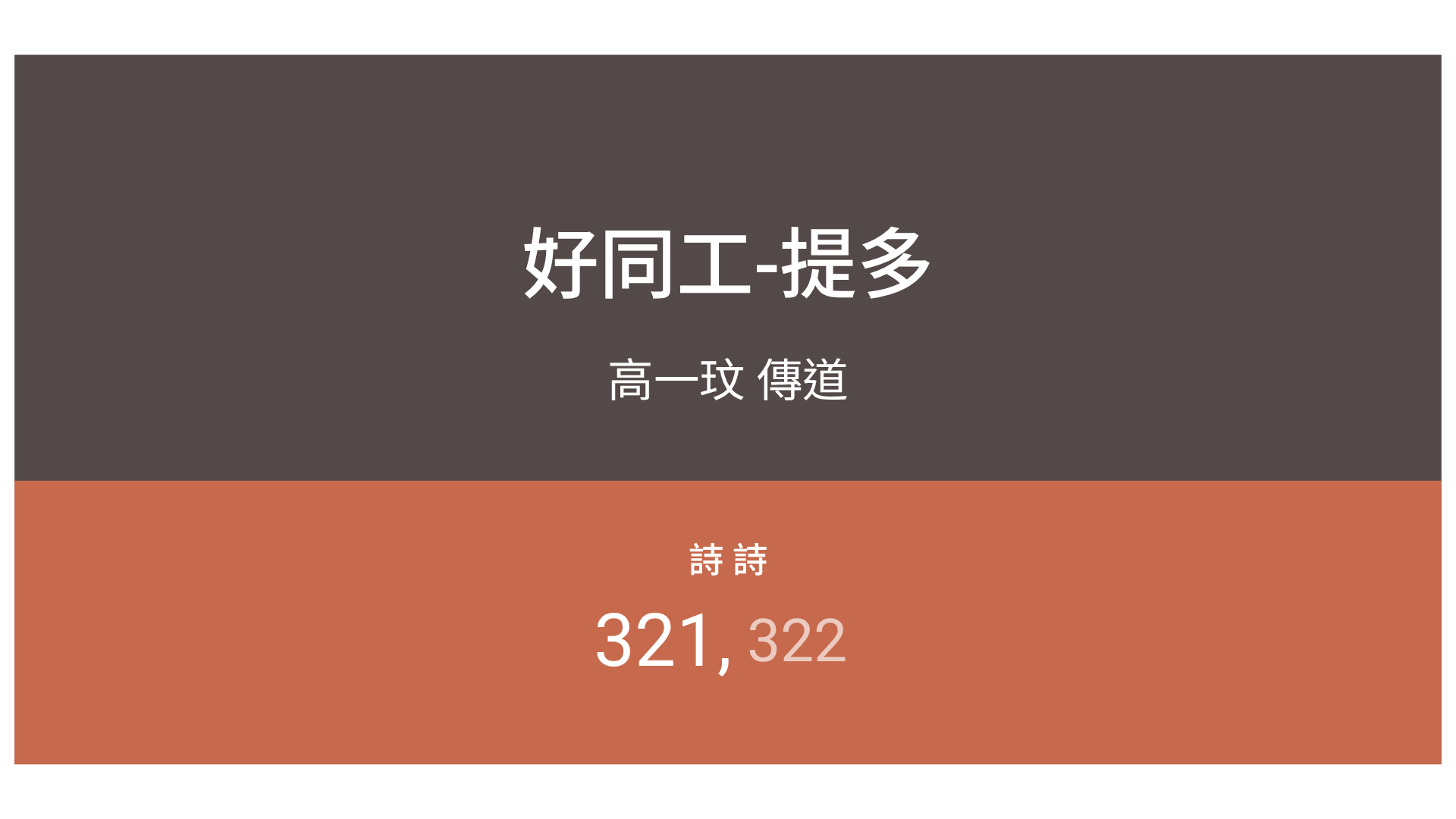 scroll, scrollTop: 0, scrollLeft: 0, axis: both 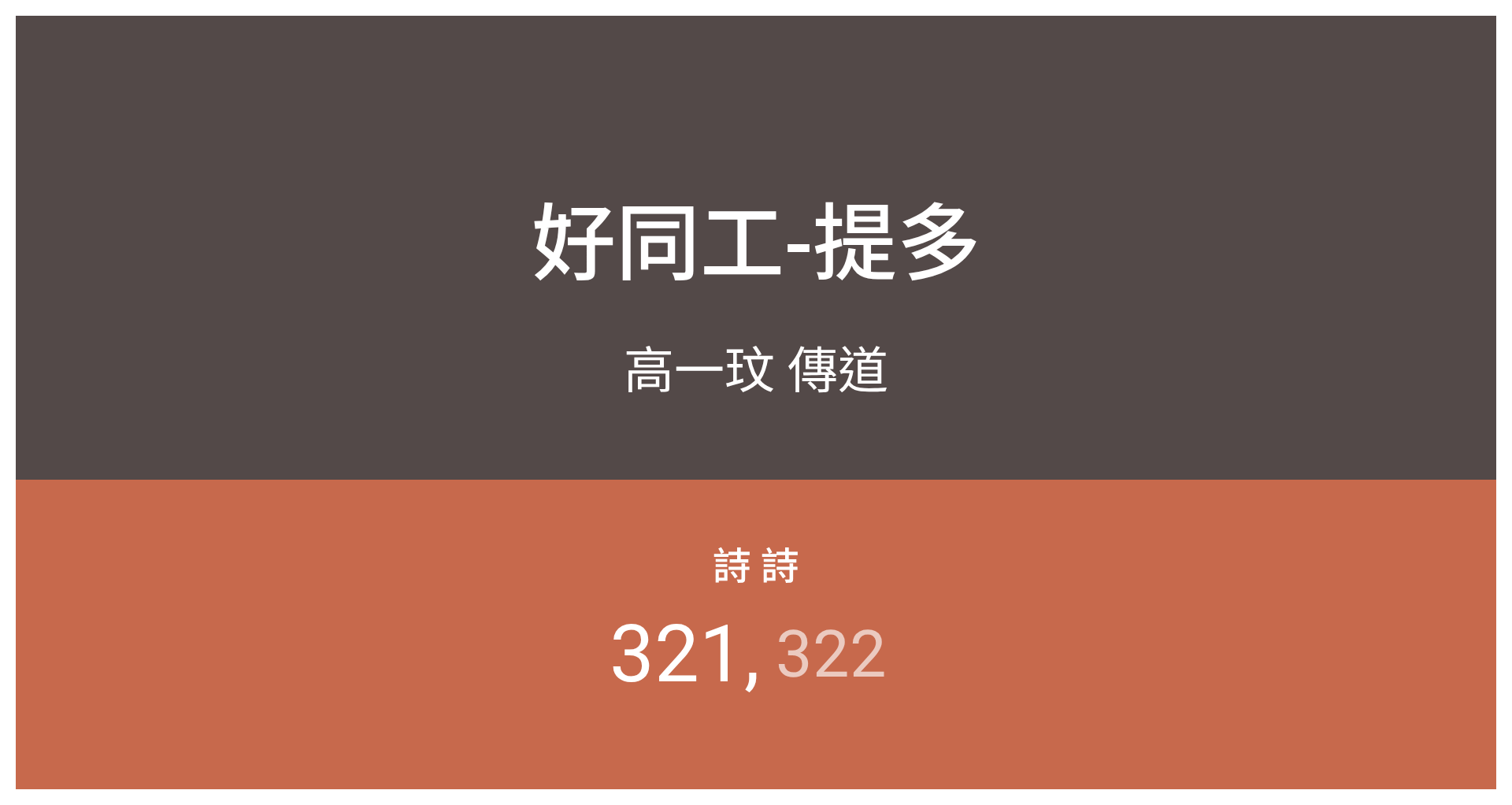 type 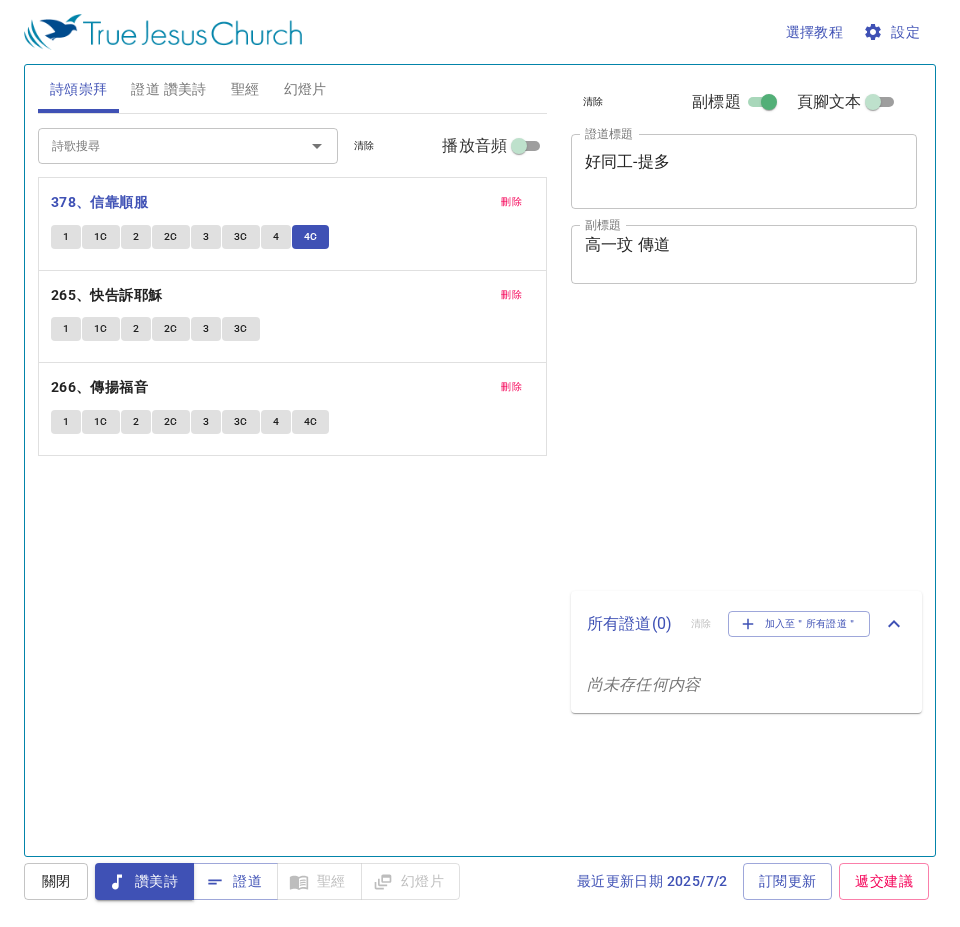 scroll, scrollTop: 0, scrollLeft: 0, axis: both 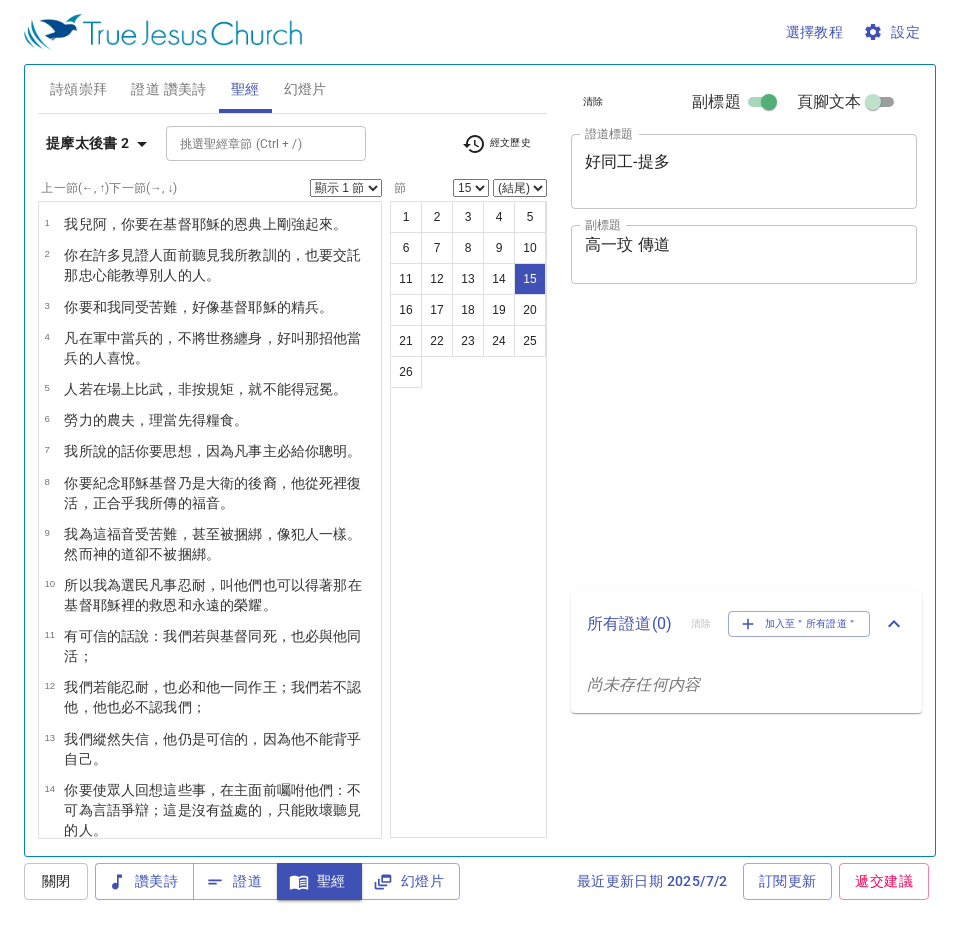 select on "15" 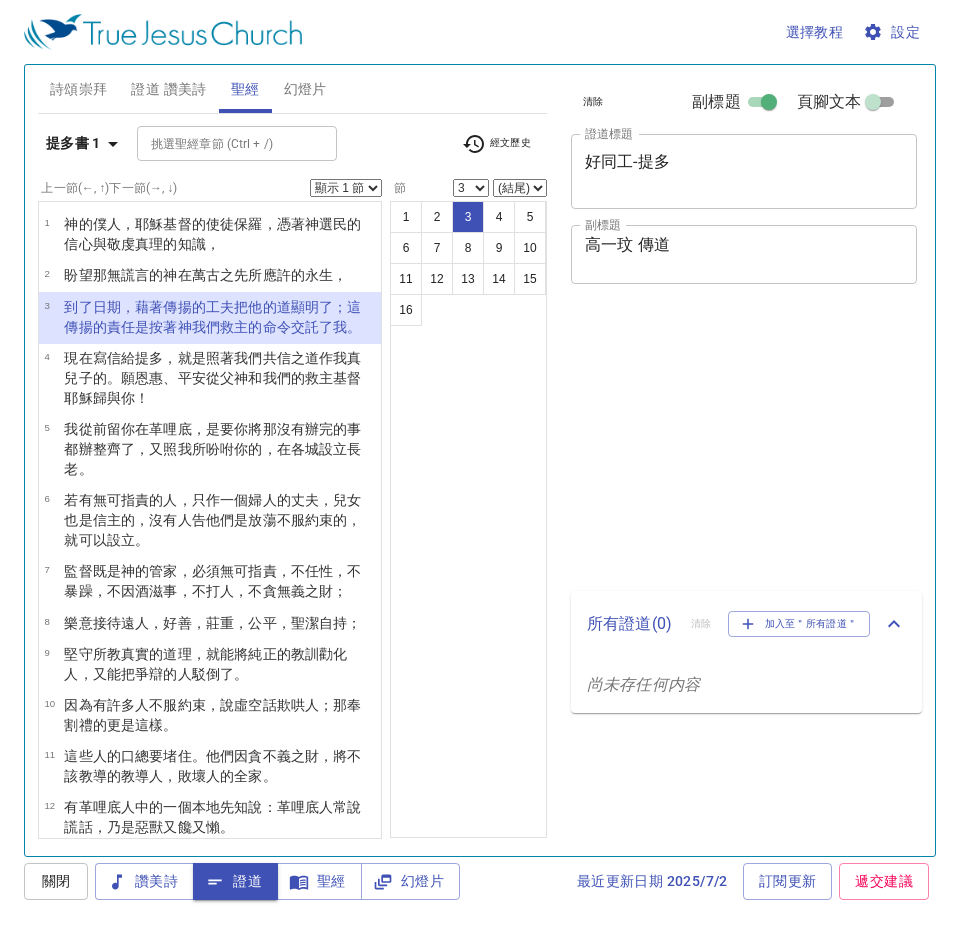 select on "3" 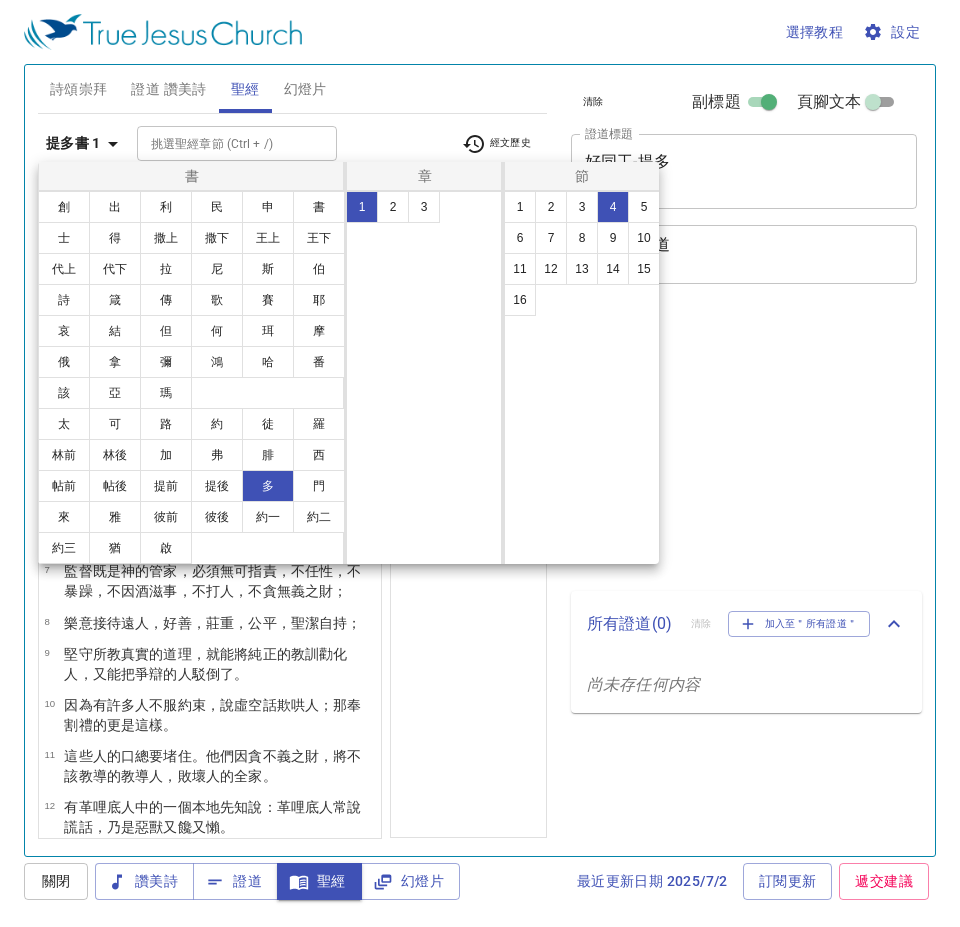 select on "4" 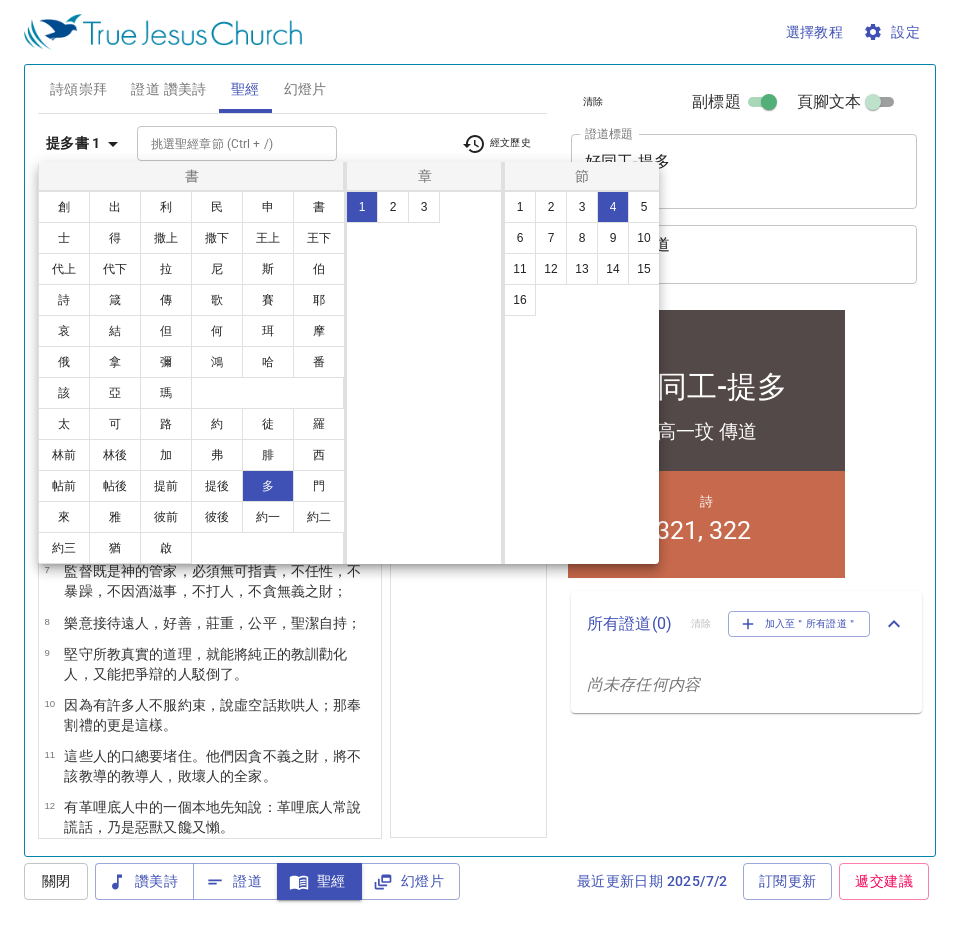 click on "提前" at bounding box center [166, 486] 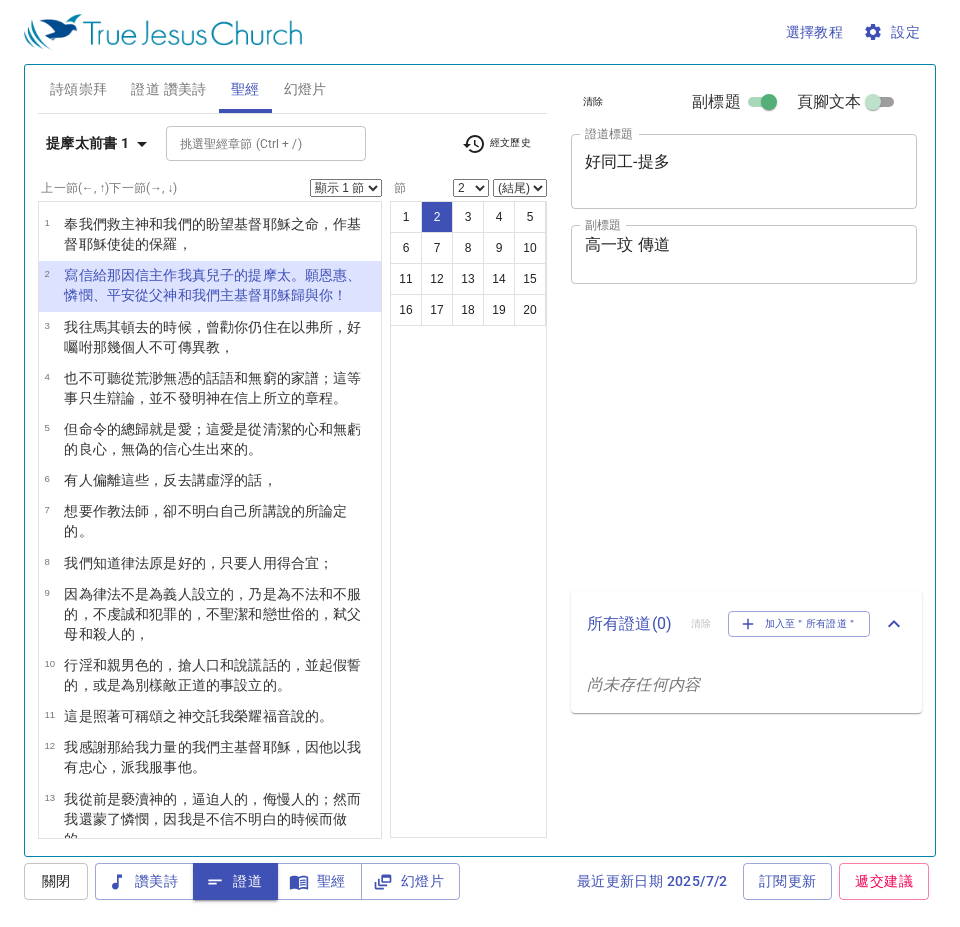 select on "2" 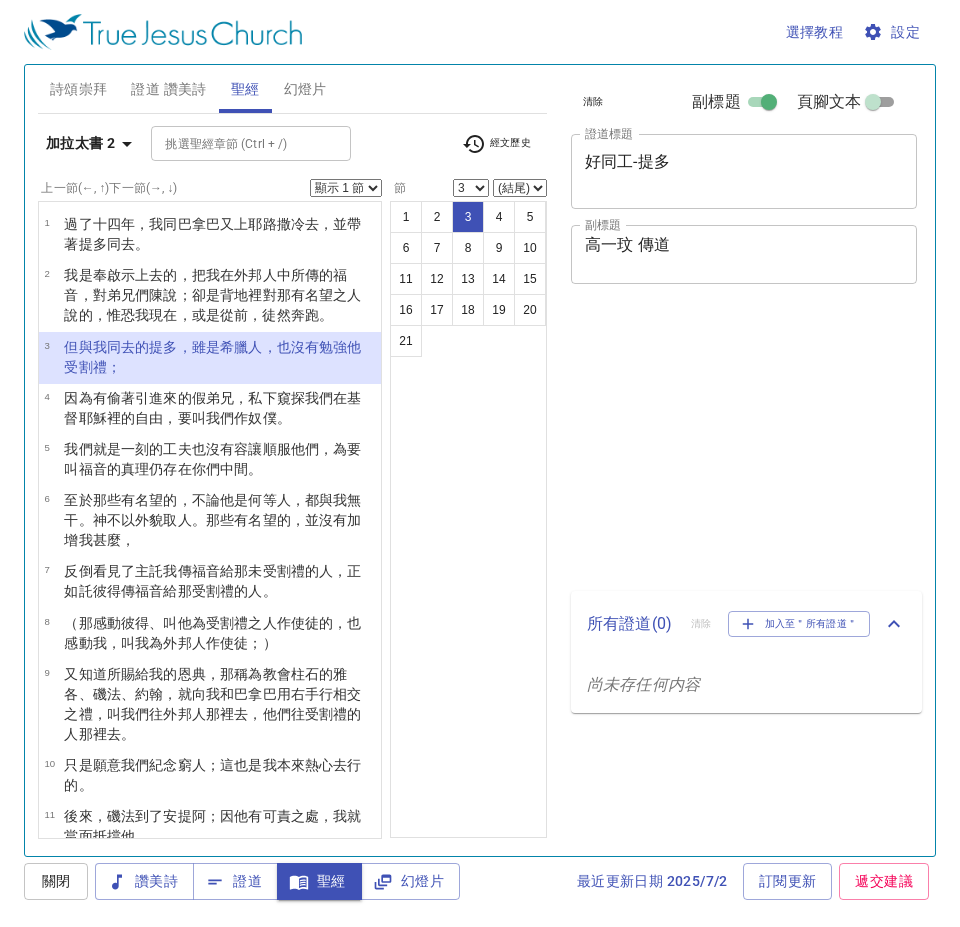 select on "3" 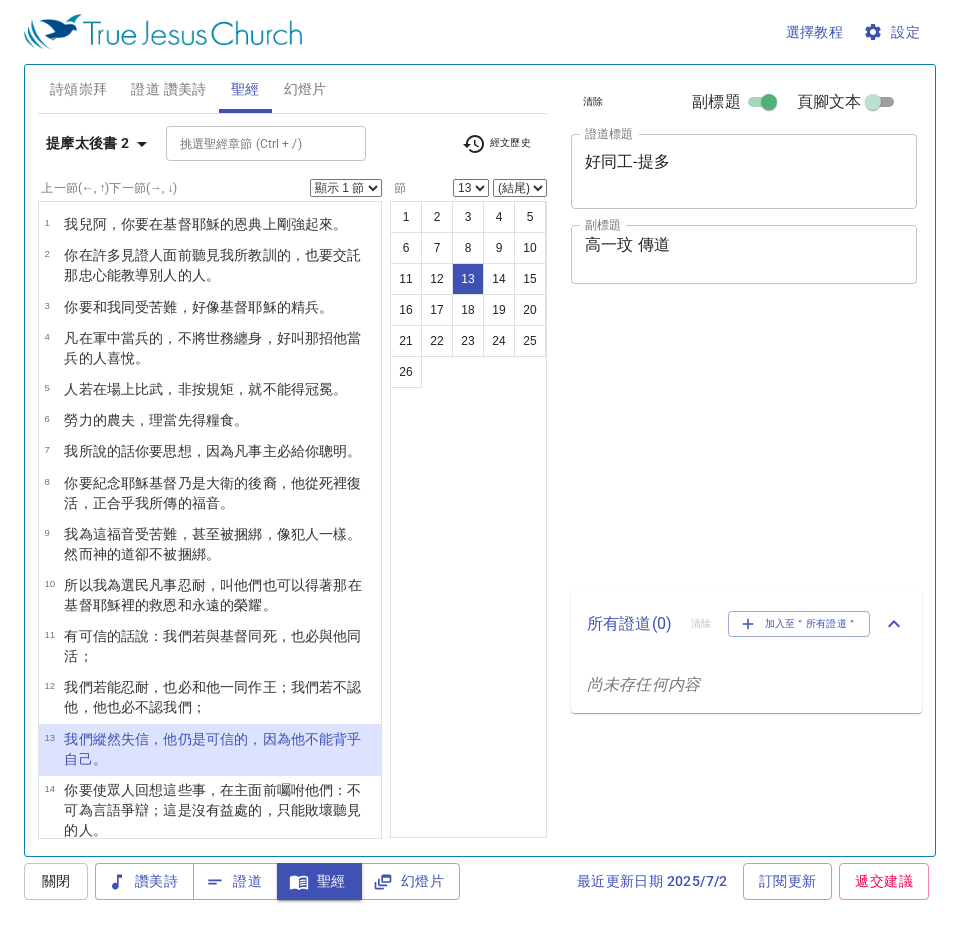 select on "13" 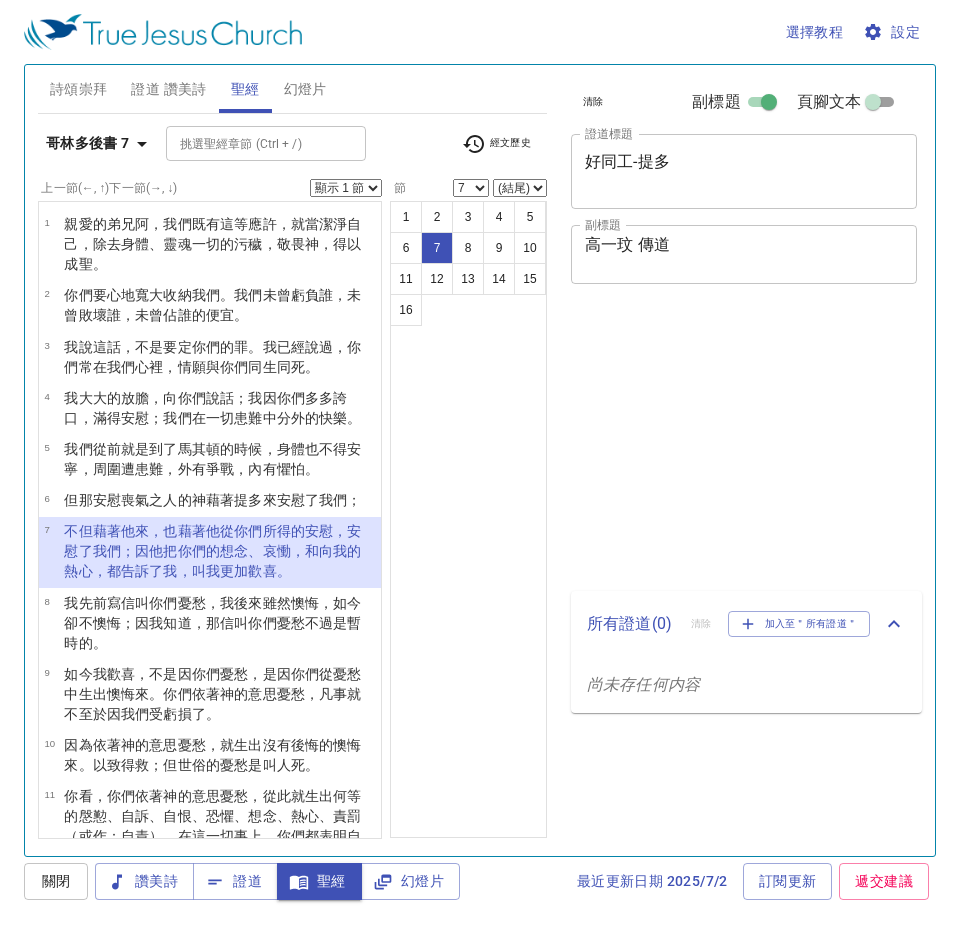 select on "7" 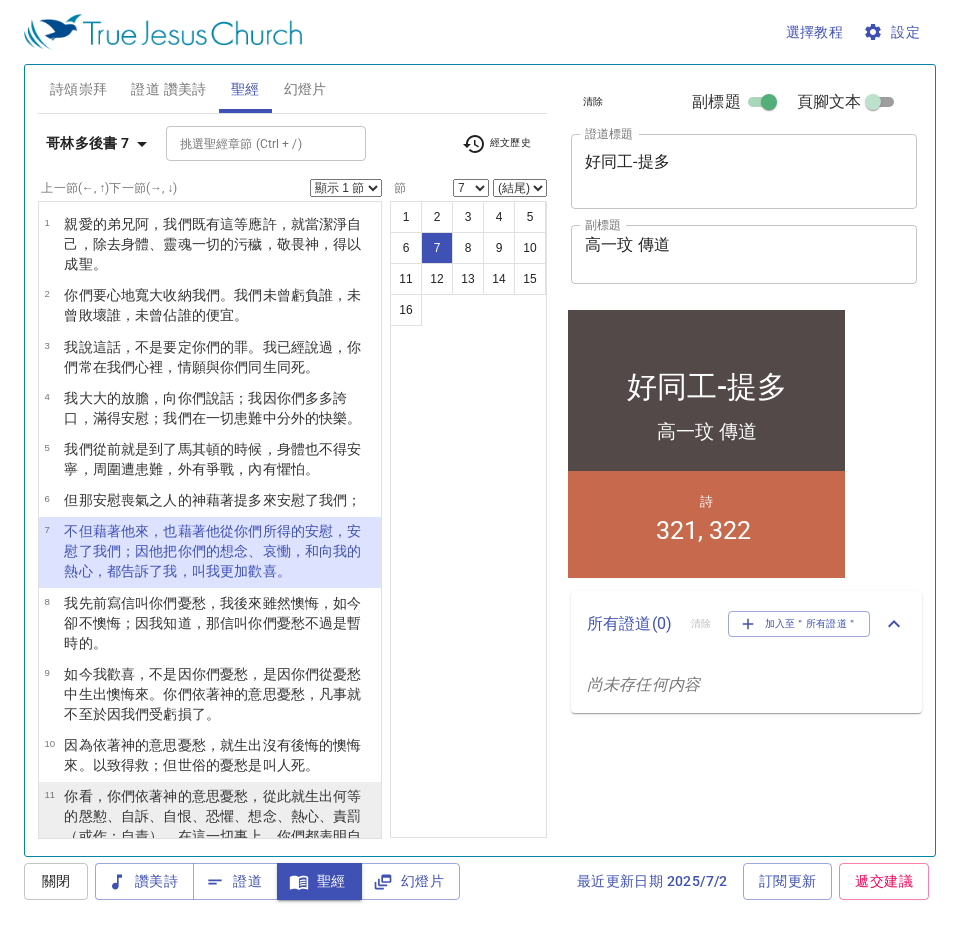 click on "證道" at bounding box center [235, 881] 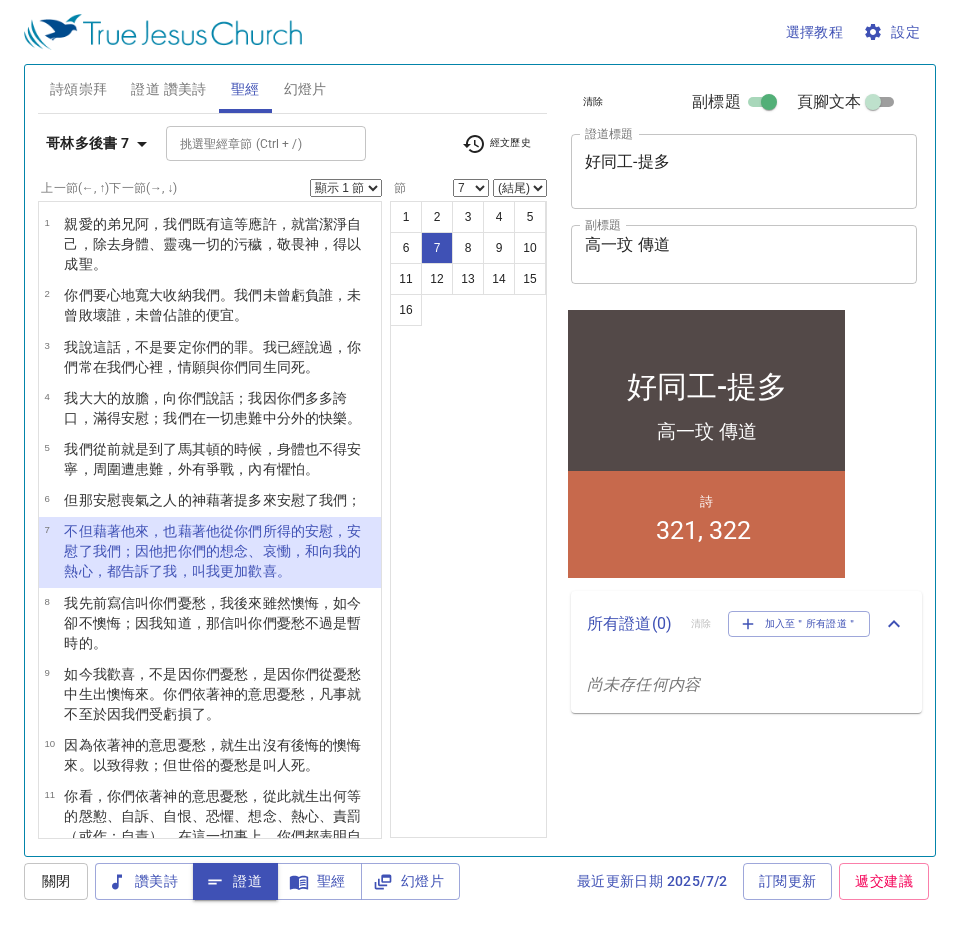 scroll, scrollTop: 200, scrollLeft: 0, axis: vertical 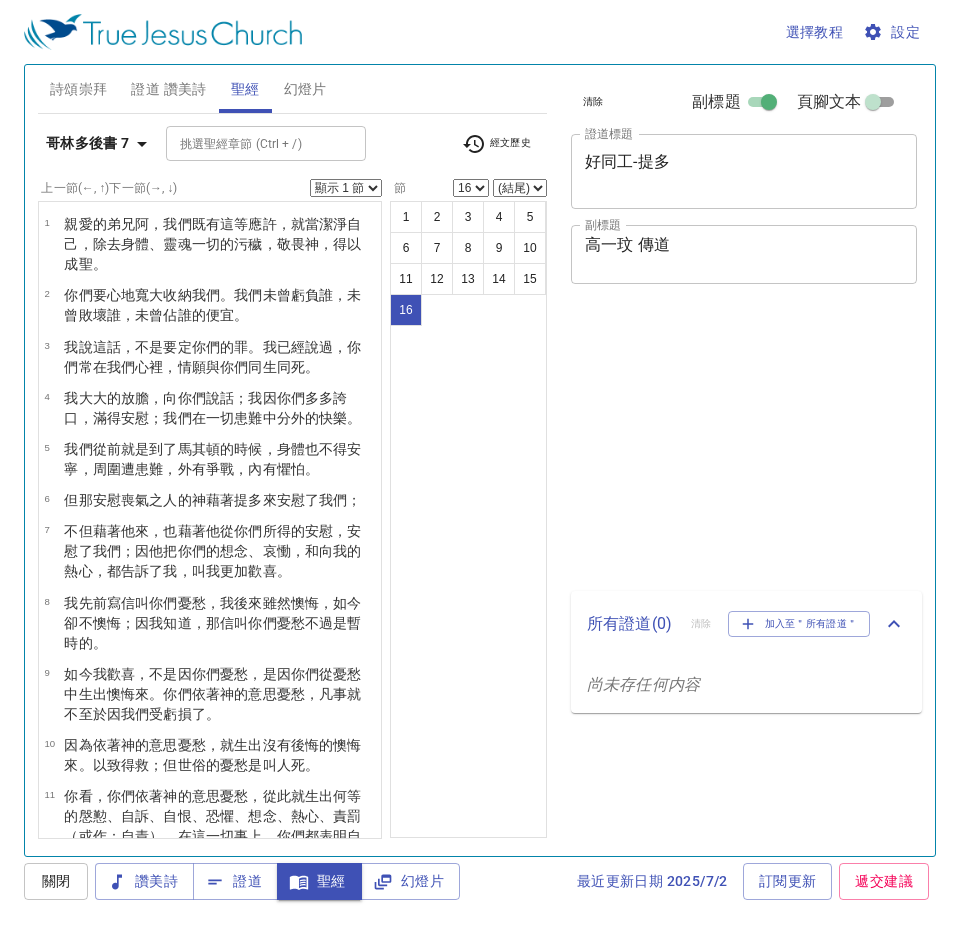 select on "16" 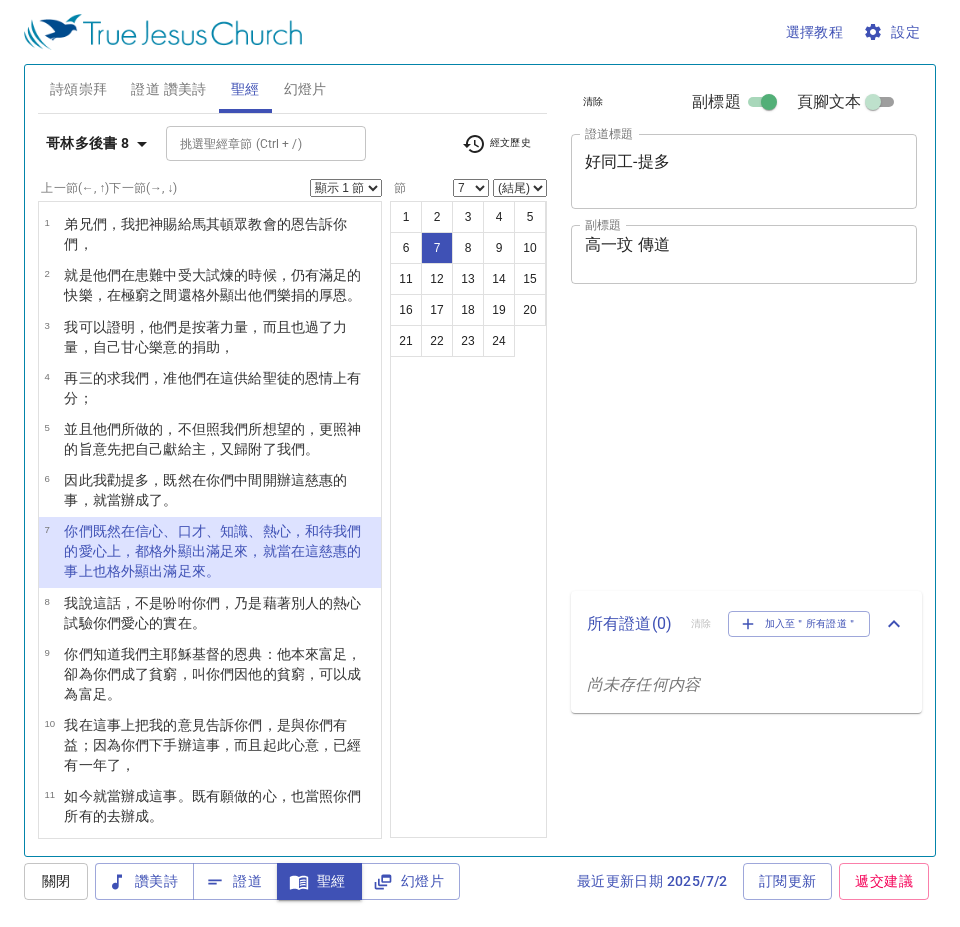 select on "7" 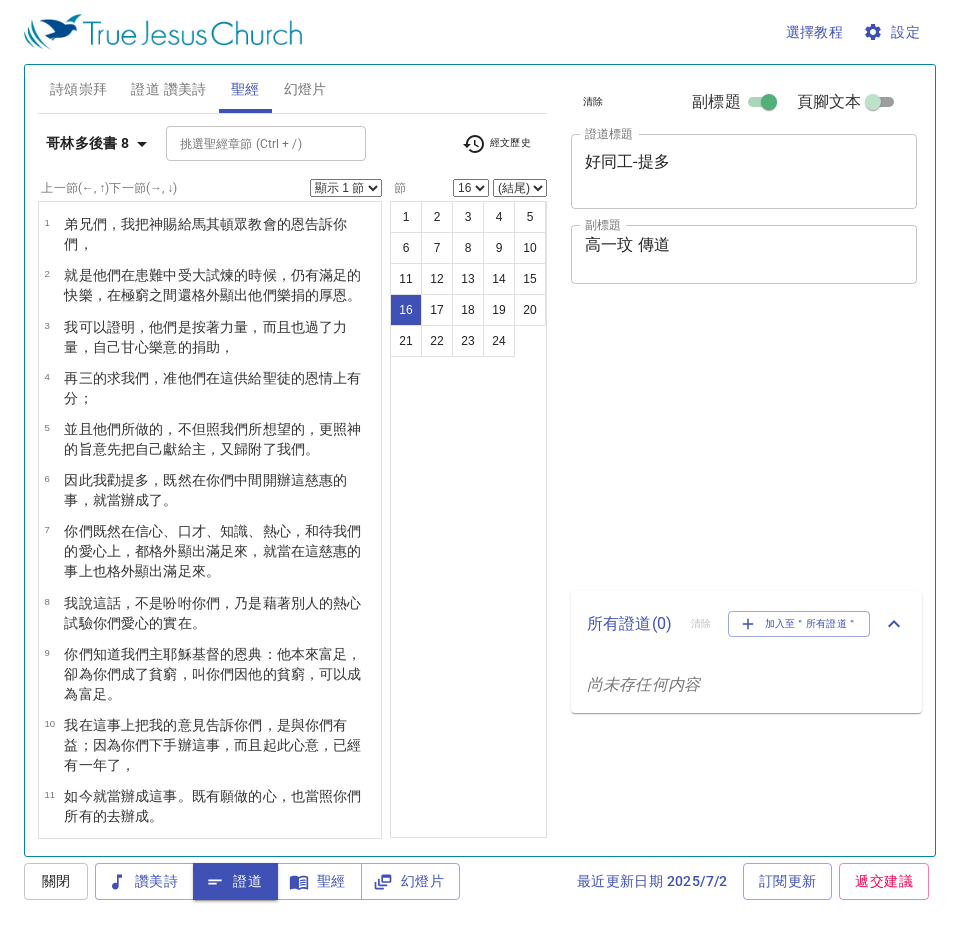 select on "16" 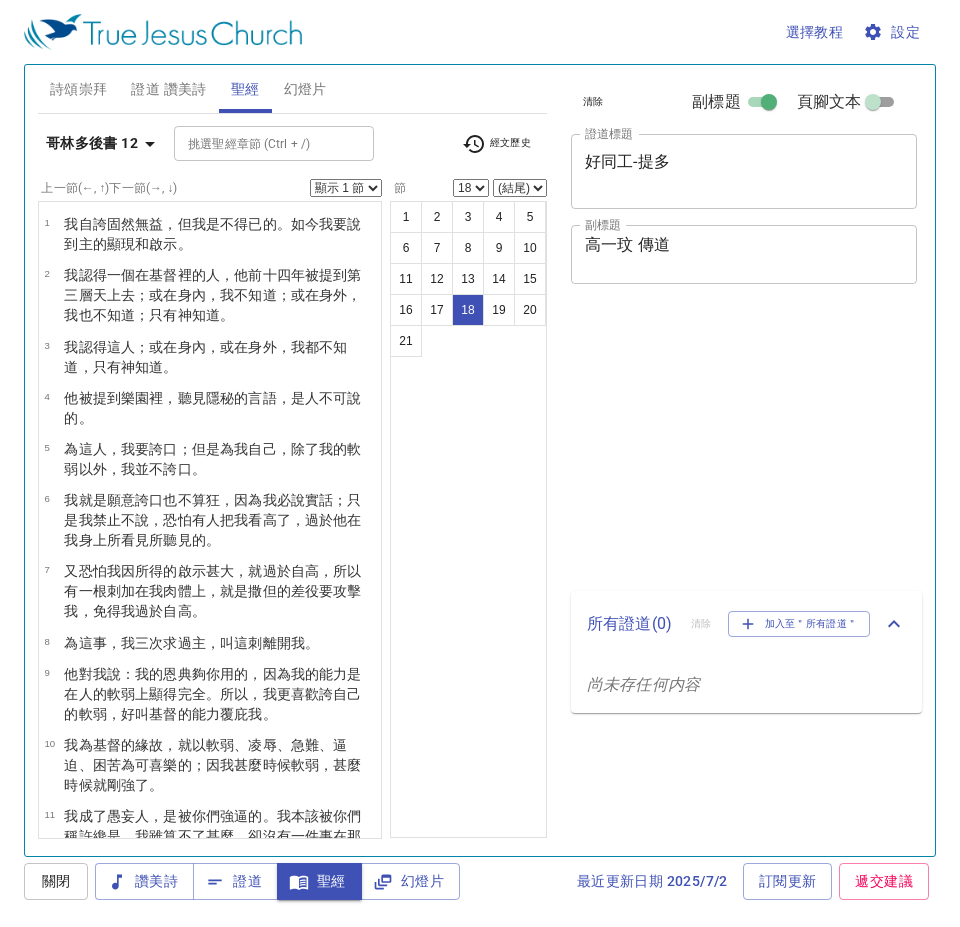 select on "18" 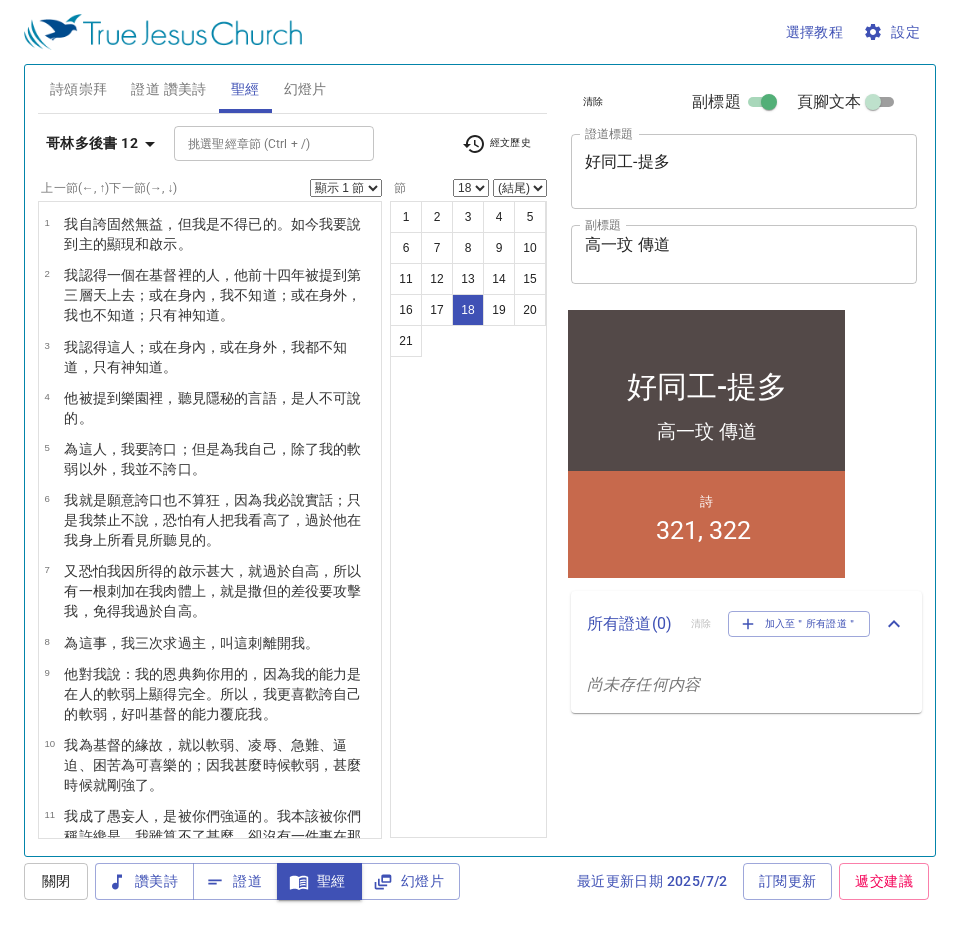 scroll, scrollTop: 695, scrollLeft: 0, axis: vertical 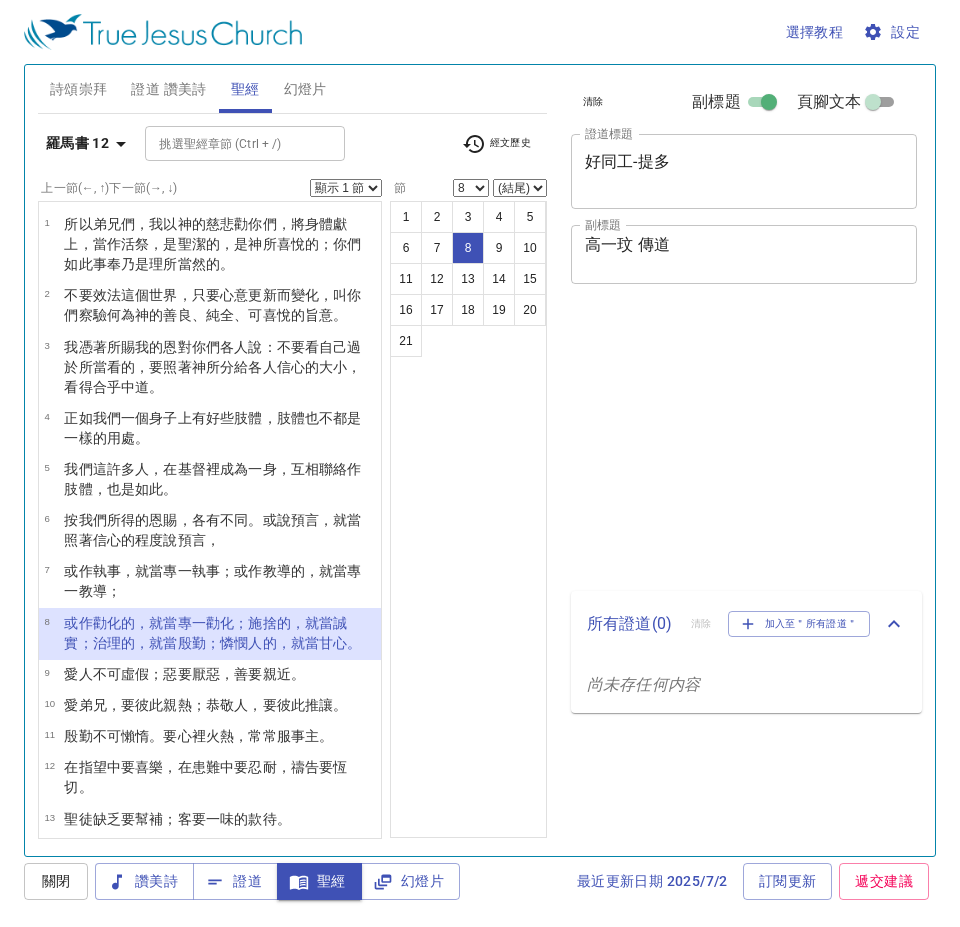 select on "8" 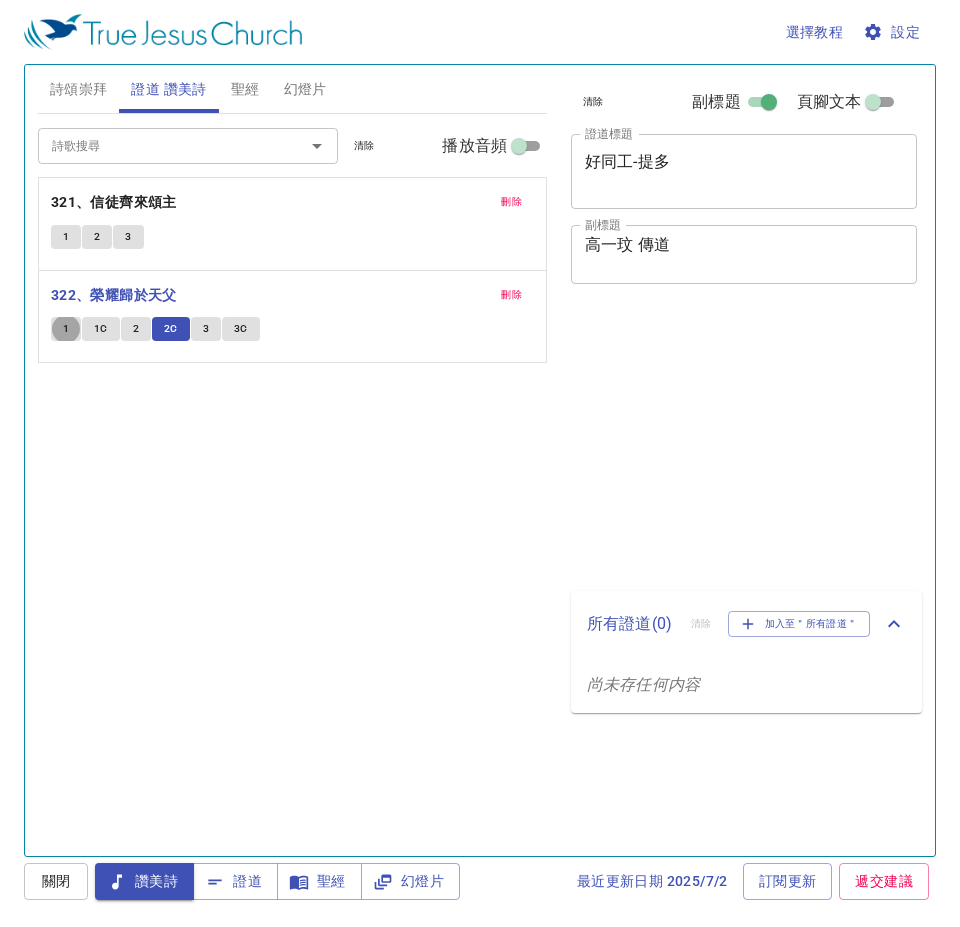 scroll, scrollTop: 0, scrollLeft: 0, axis: both 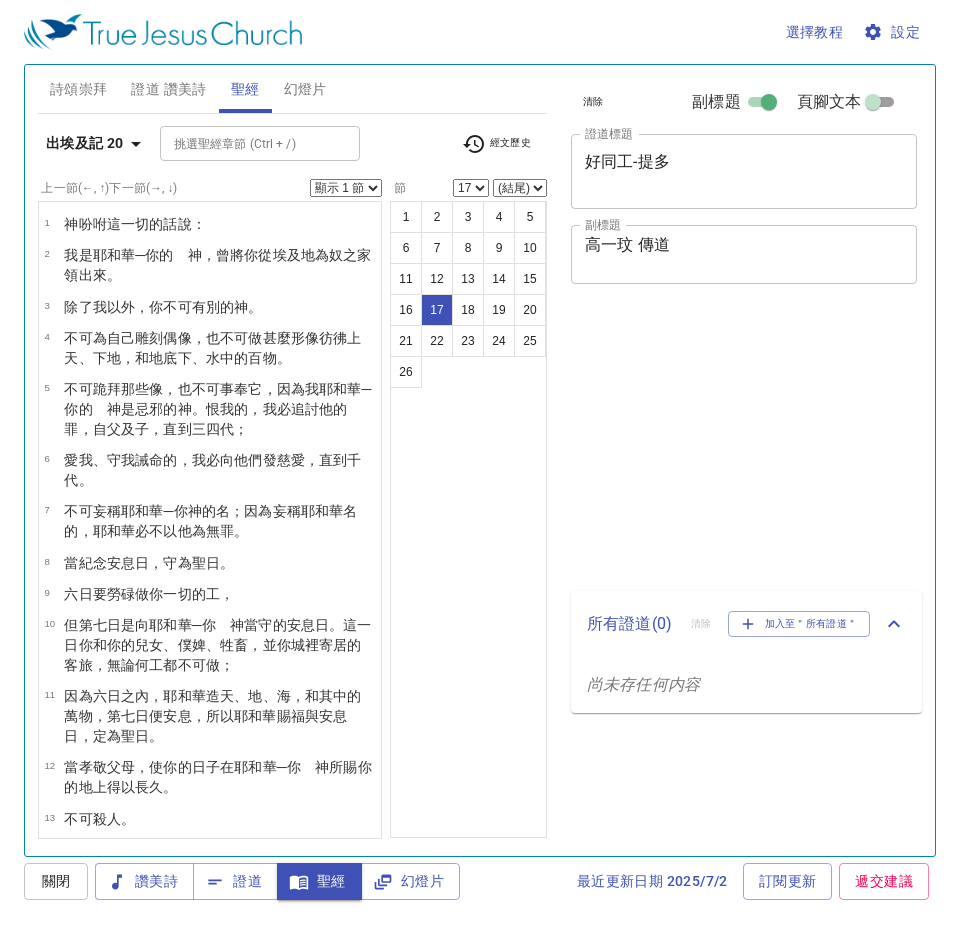 select on "17" 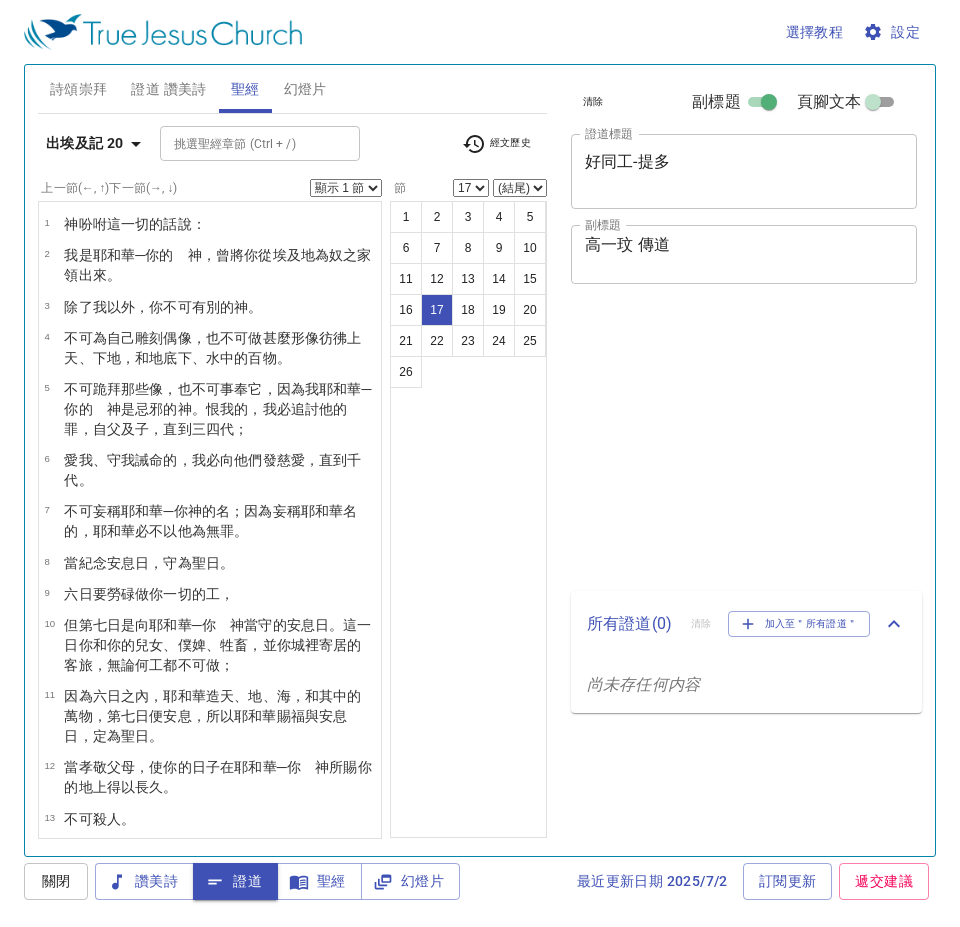 select on "17" 